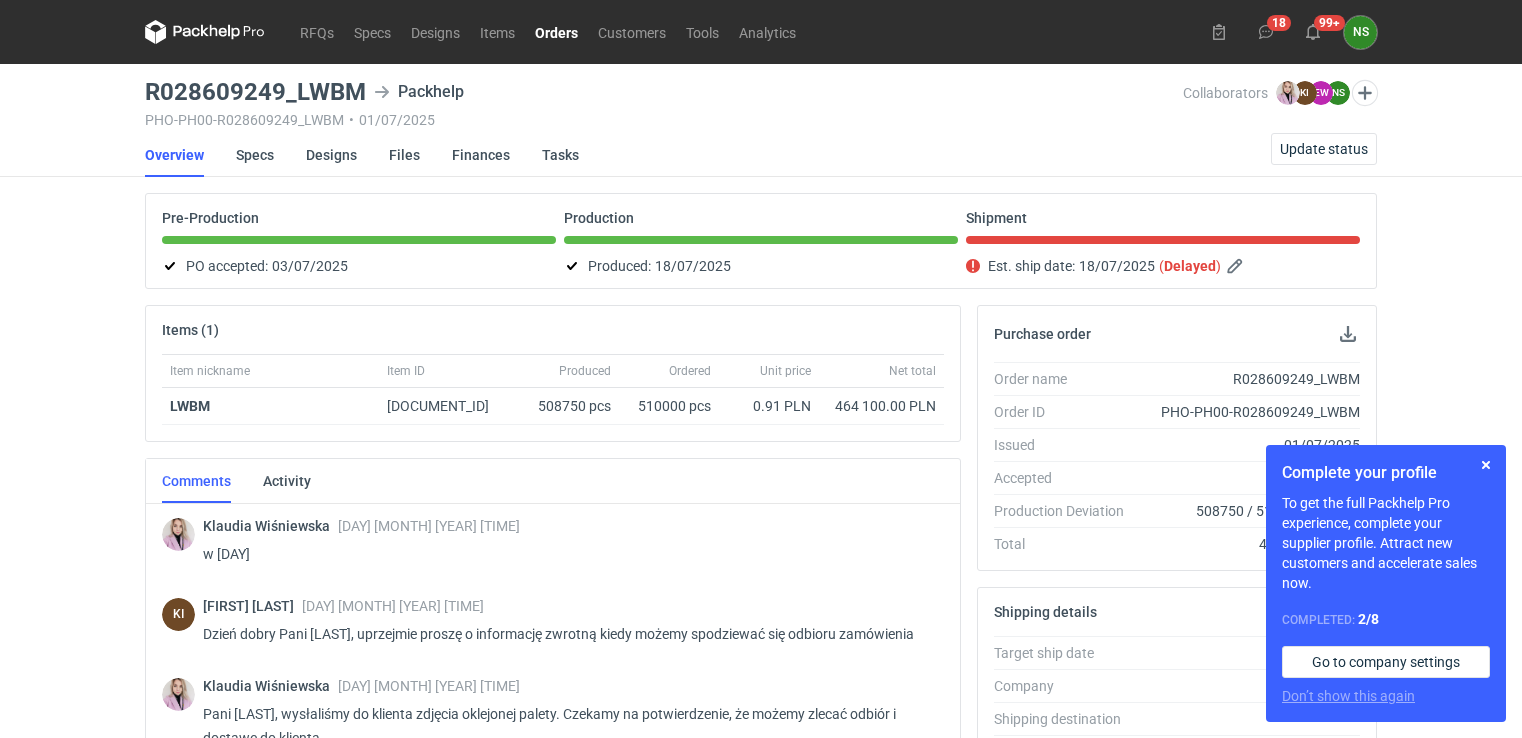 scroll, scrollTop: 446, scrollLeft: 0, axis: vertical 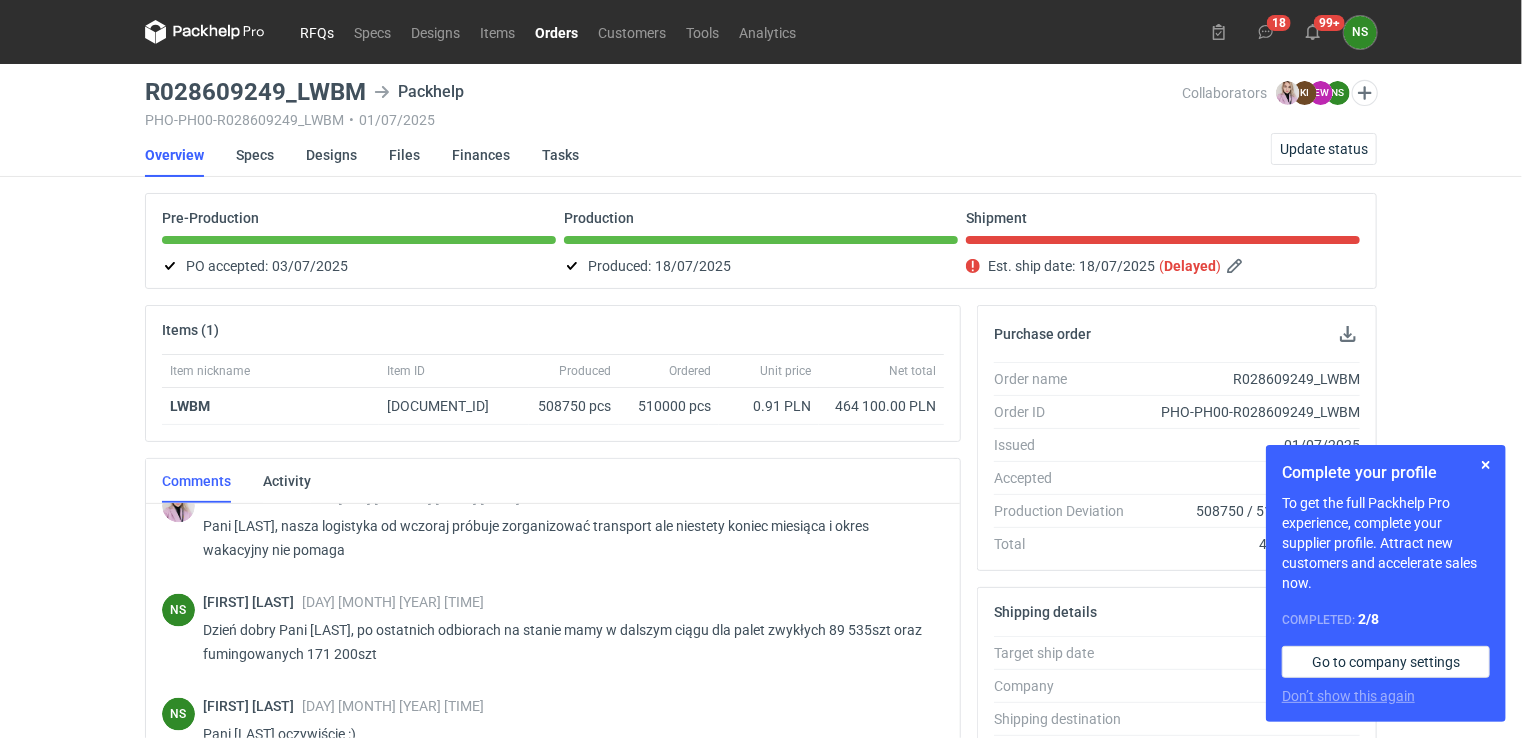 click on "RFQs" at bounding box center [317, 32] 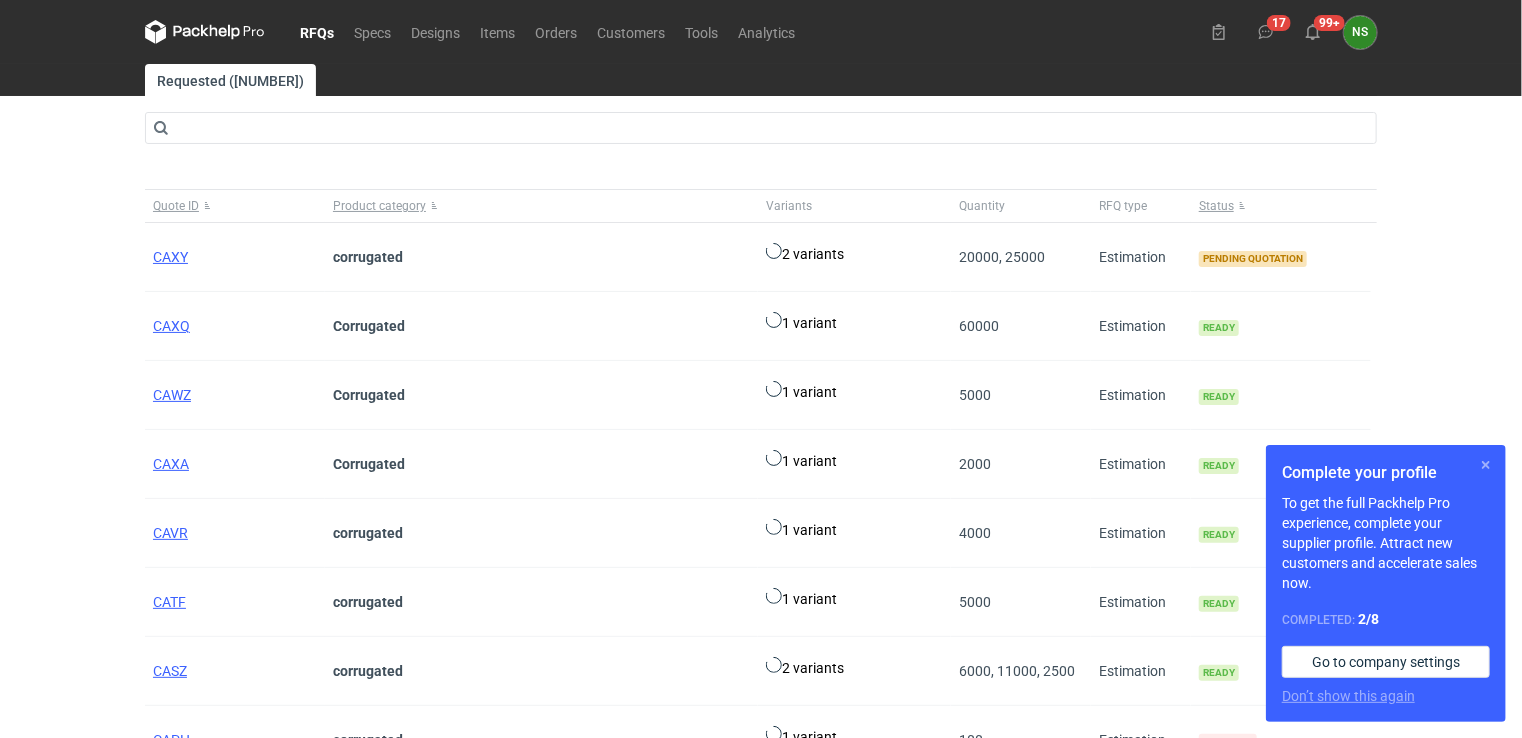 click at bounding box center [1486, 465] 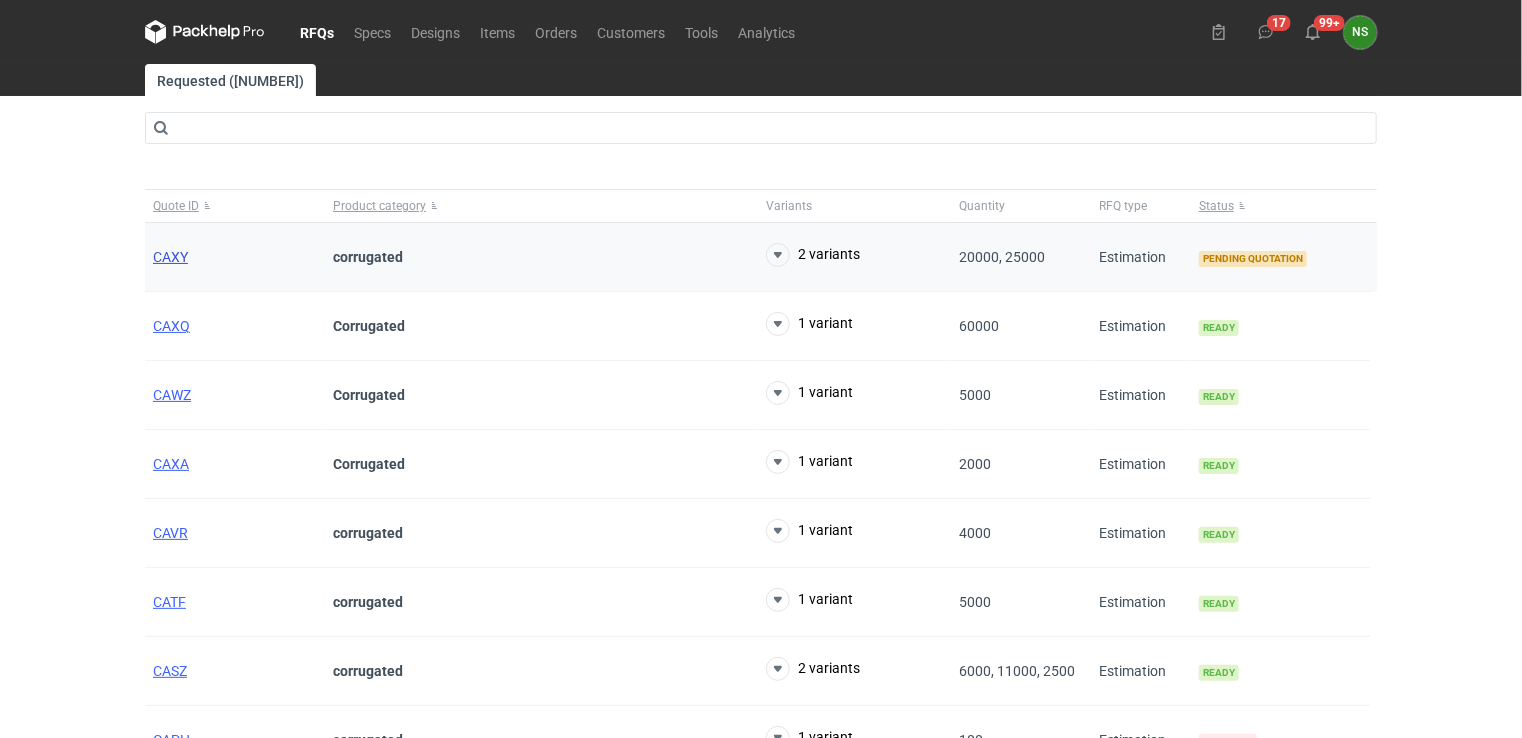 click on "CAXY" at bounding box center [170, 257] 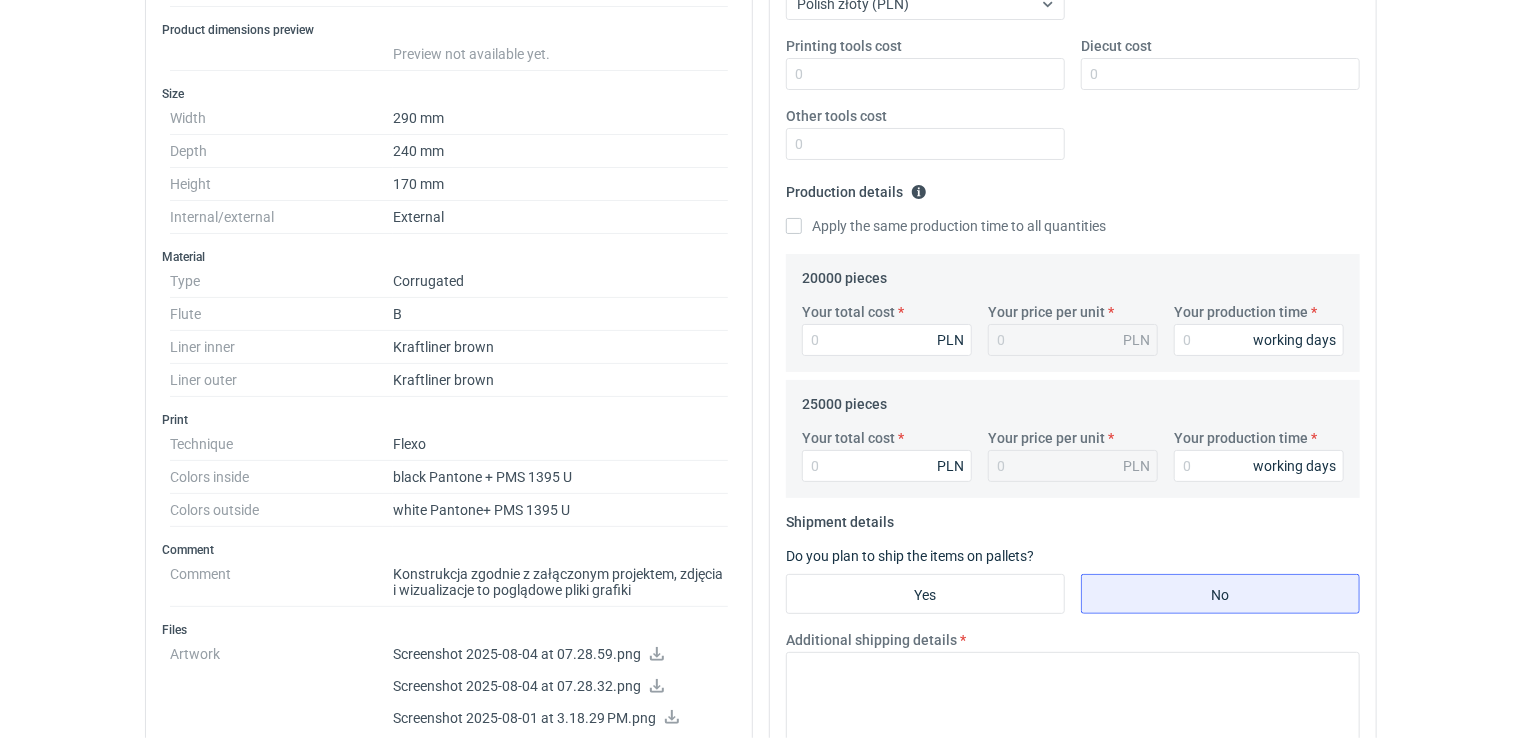 scroll, scrollTop: 443, scrollLeft: 0, axis: vertical 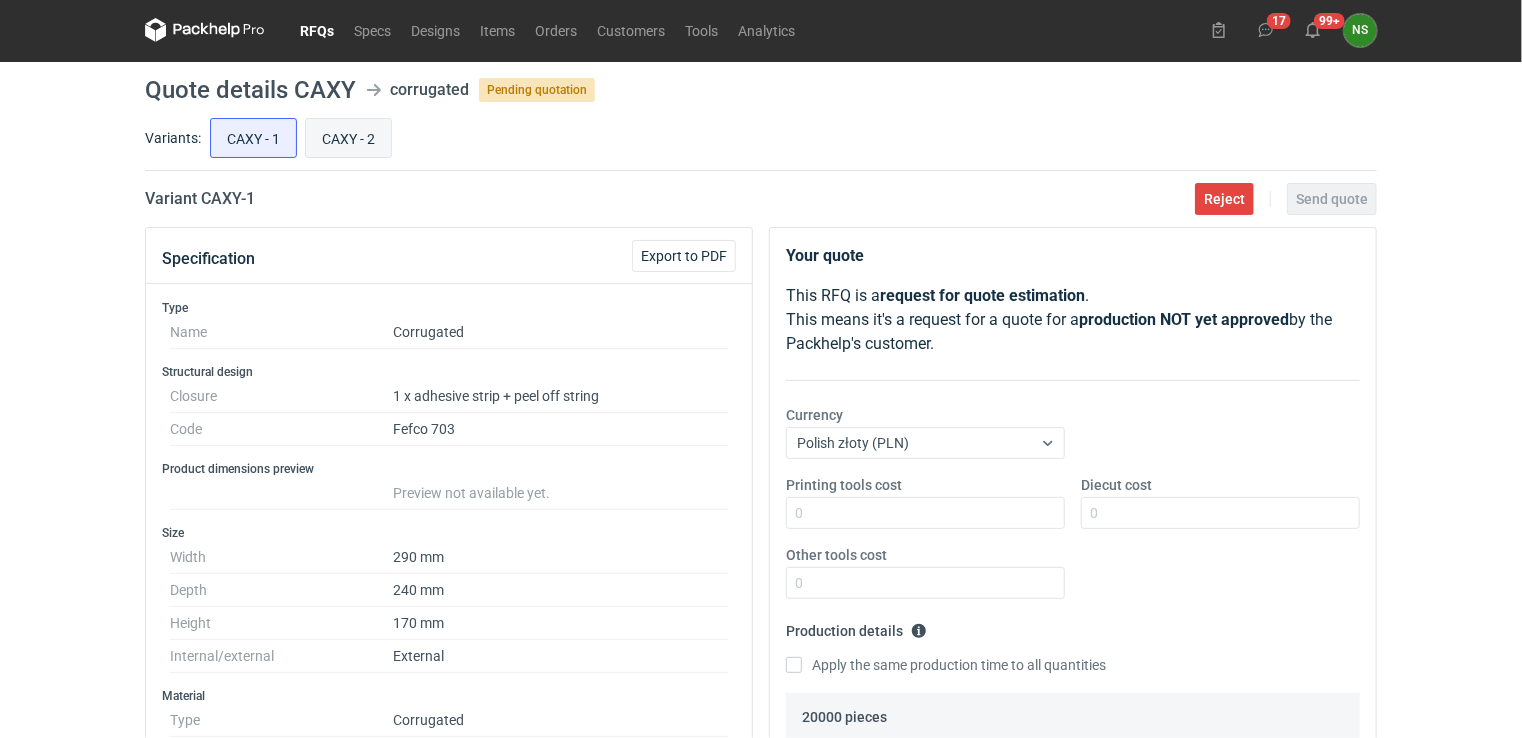 click on "CAXY - 2" at bounding box center [348, 138] 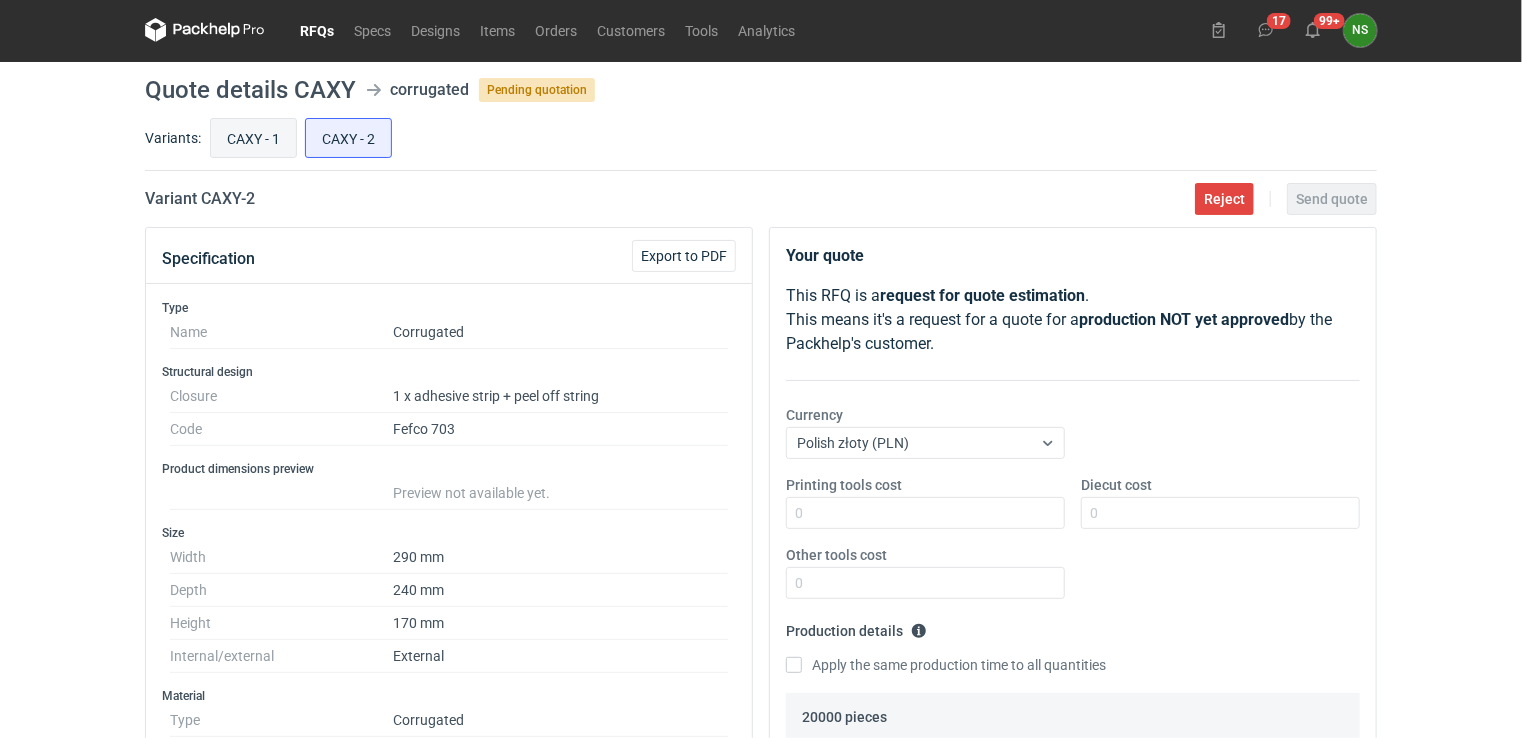 click on "CAXY - 1" at bounding box center [253, 138] 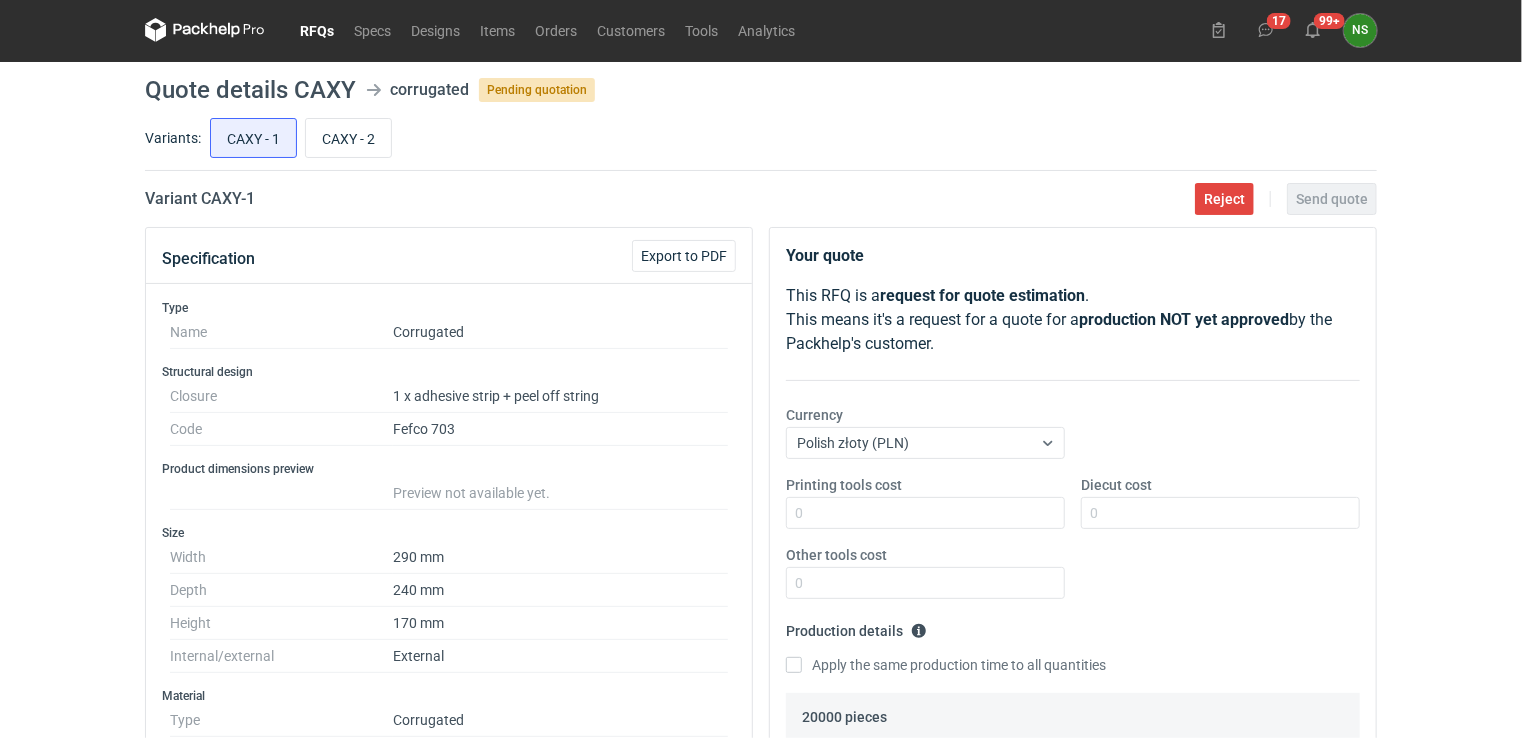 scroll, scrollTop: 1095, scrollLeft: 0, axis: vertical 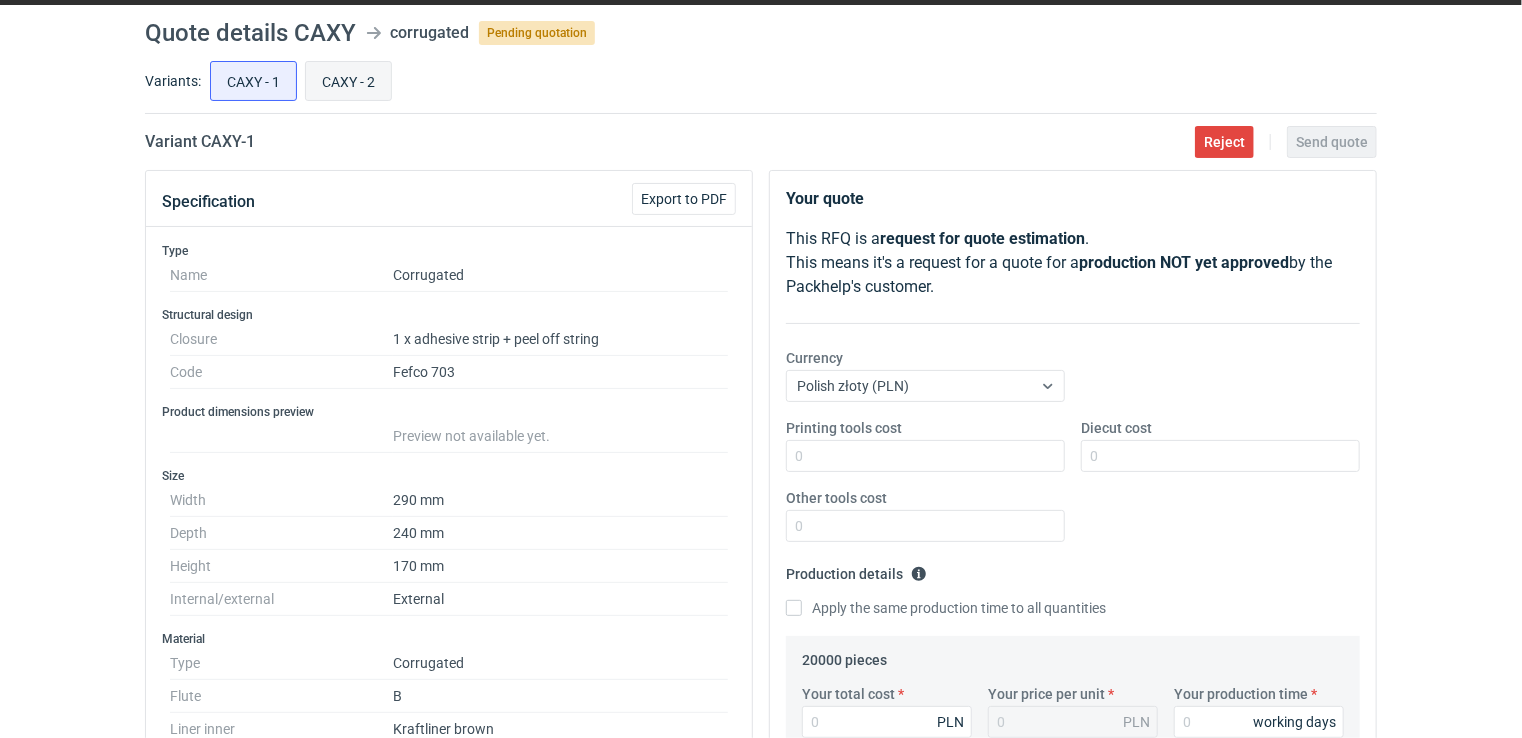 click on "CAXY - 2" at bounding box center (348, 81) 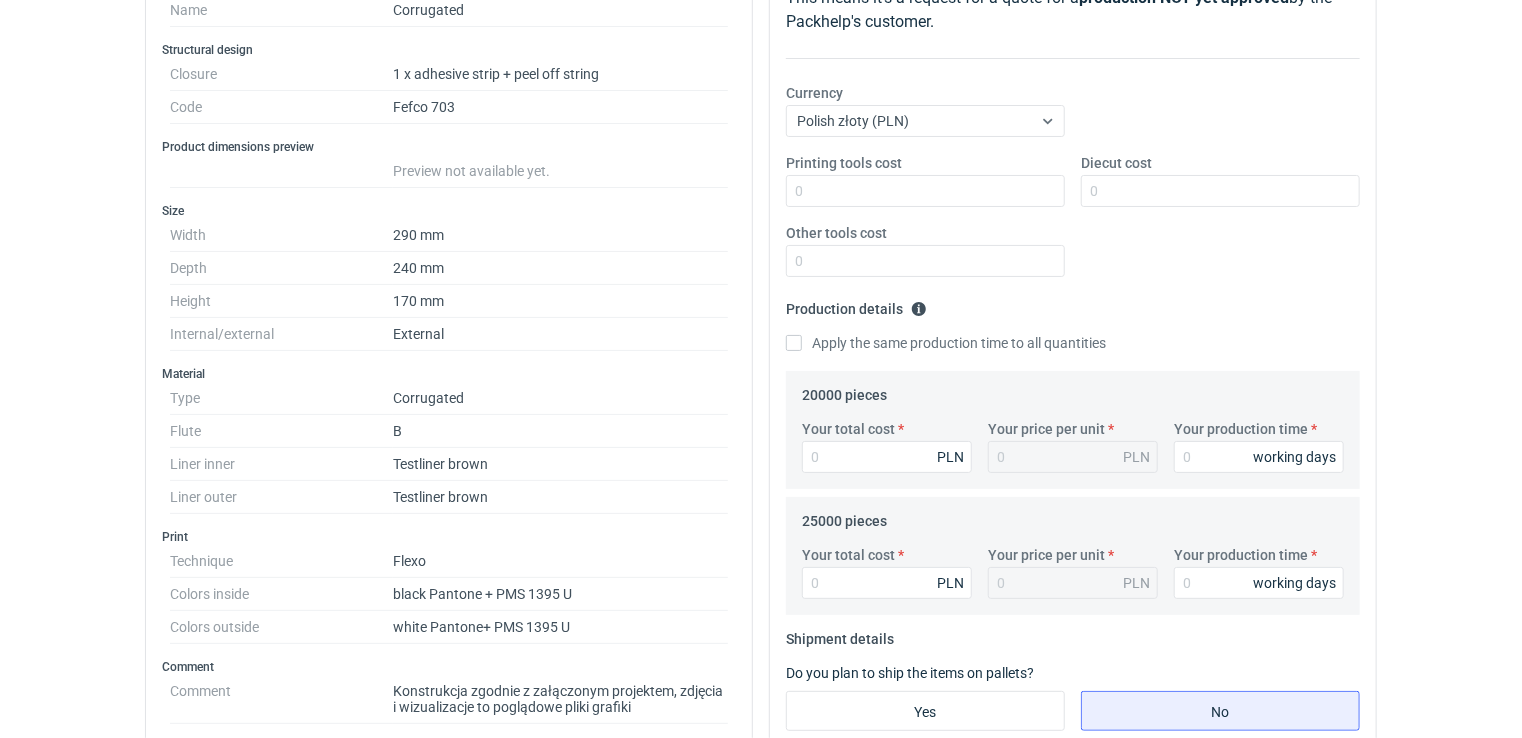 scroll, scrollTop: 0, scrollLeft: 0, axis: both 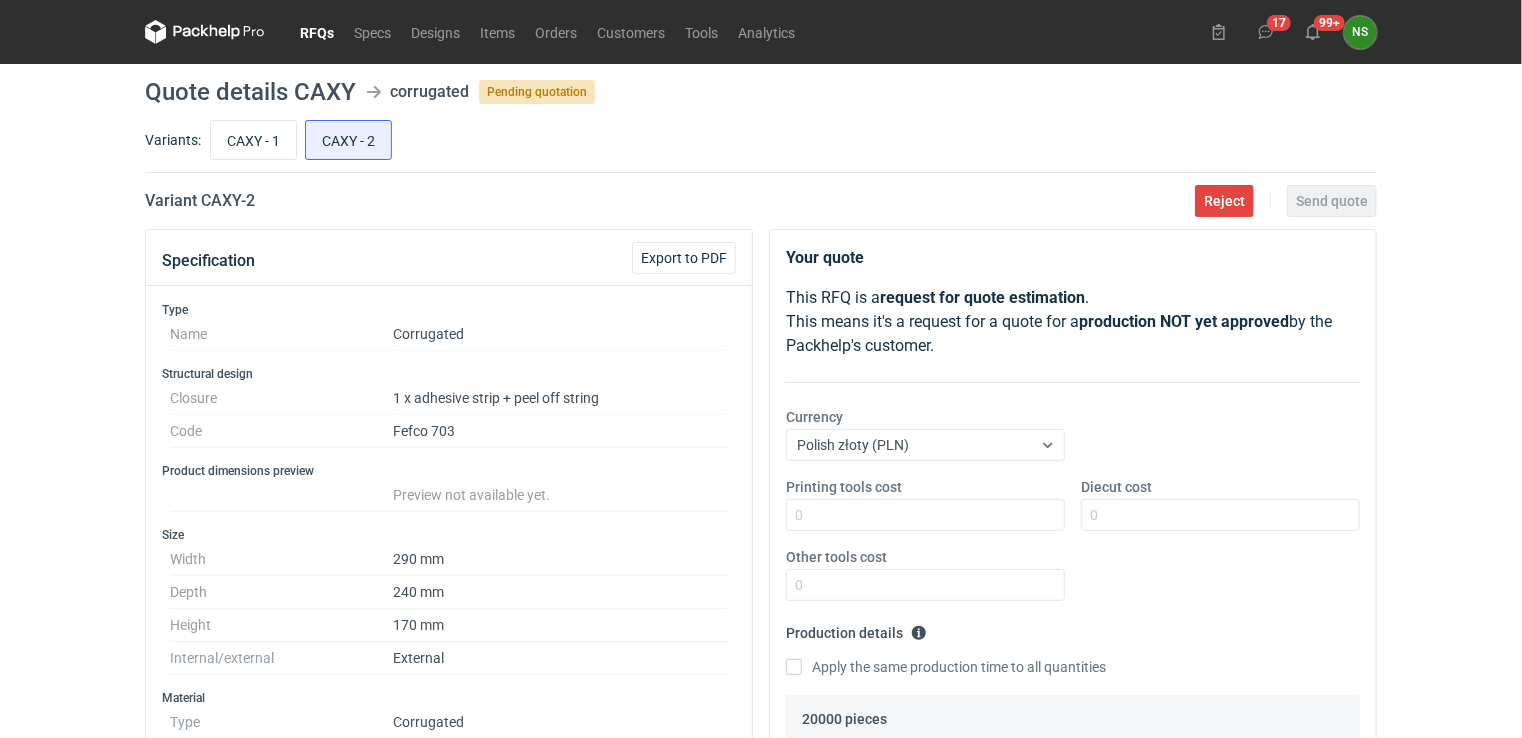 click on "RFQs" at bounding box center (317, 32) 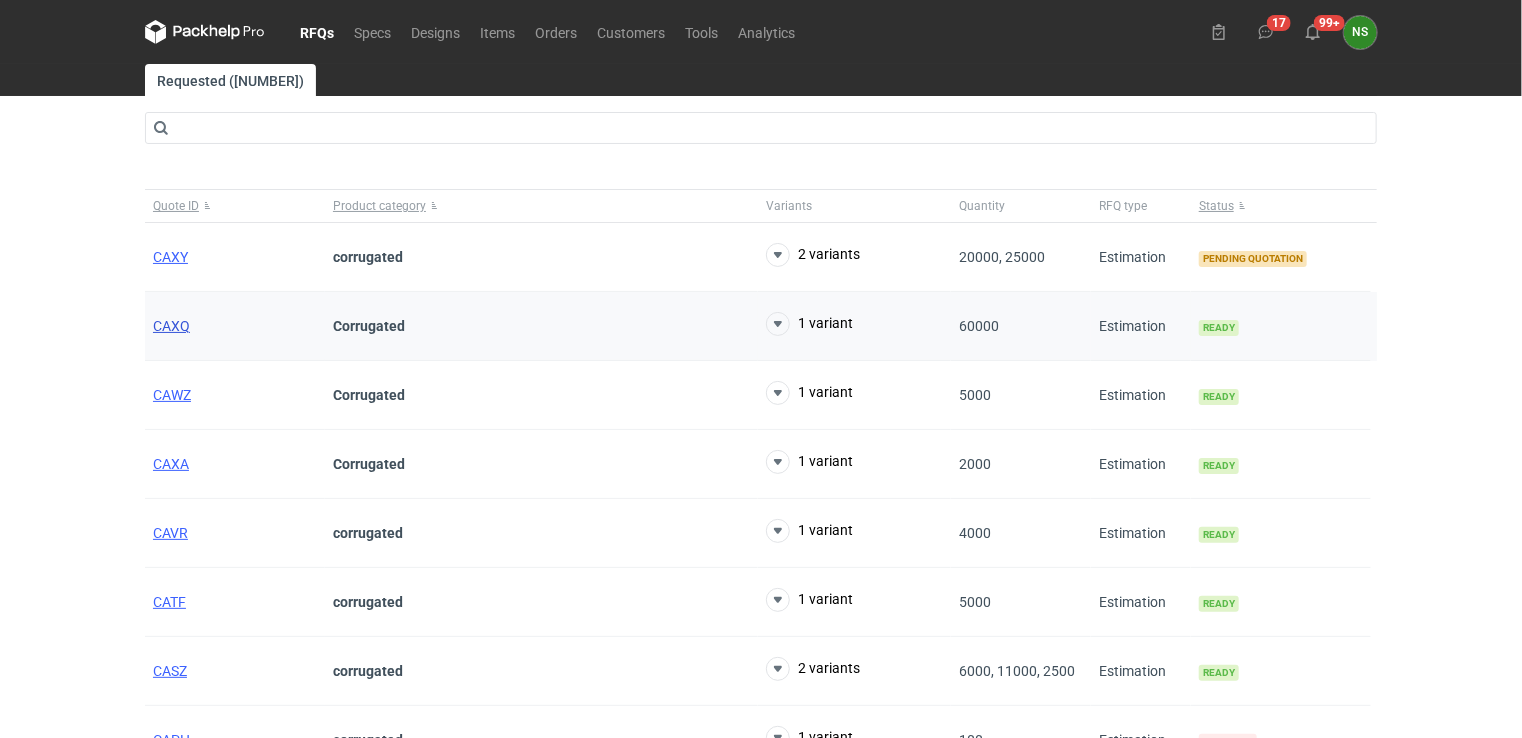 click on "CAXQ" at bounding box center (171, 326) 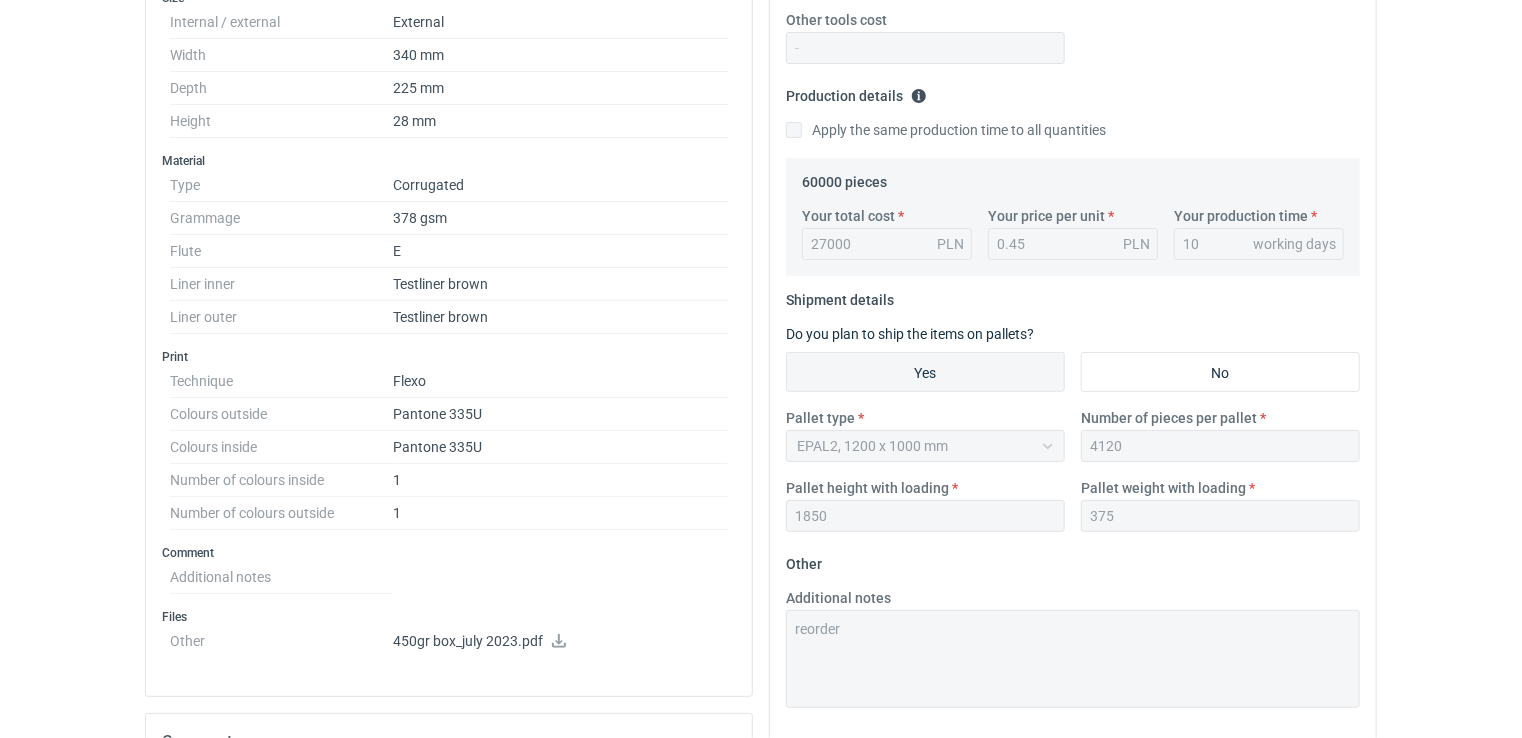 scroll, scrollTop: 565, scrollLeft: 0, axis: vertical 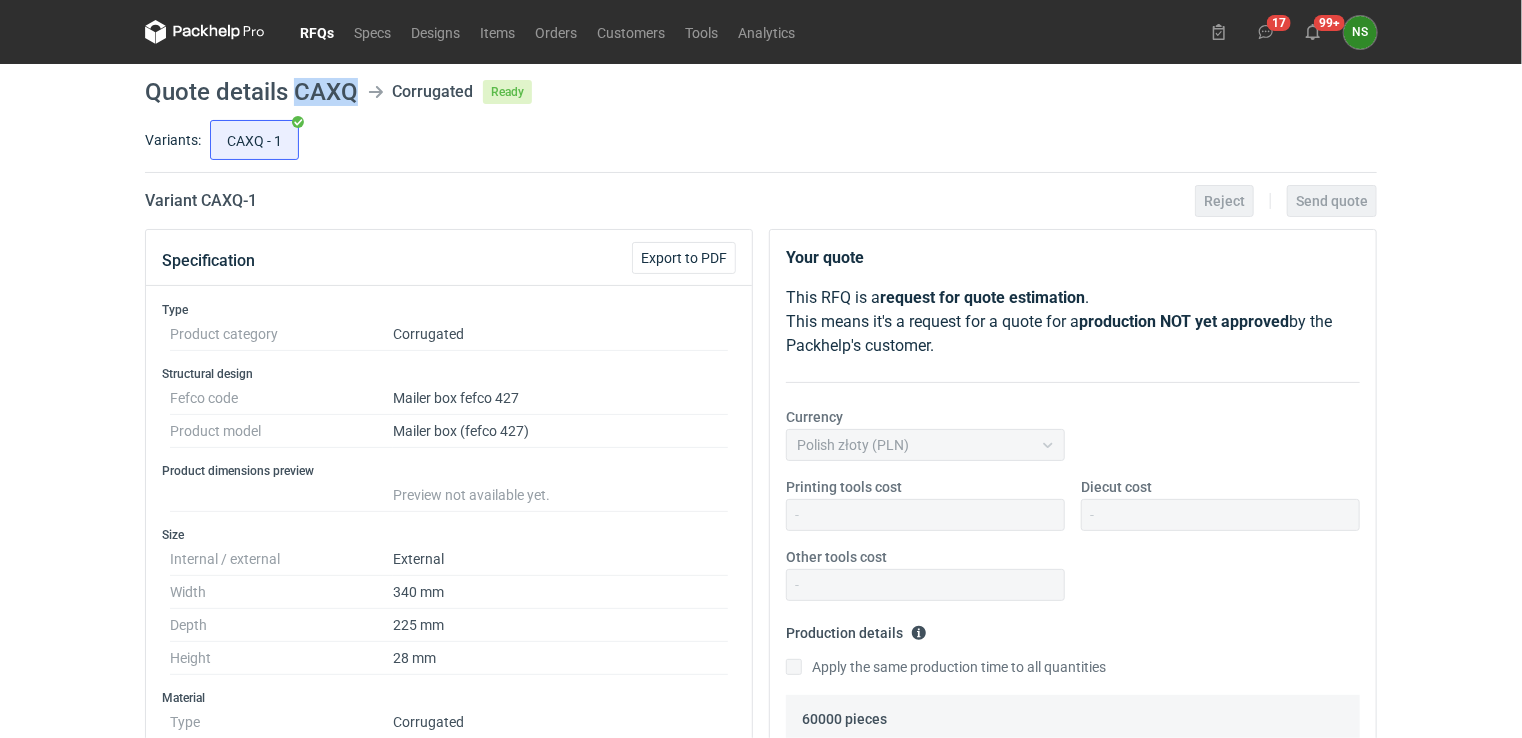 drag, startPoint x: 357, startPoint y: 91, endPoint x: 293, endPoint y: 86, distance: 64.195015 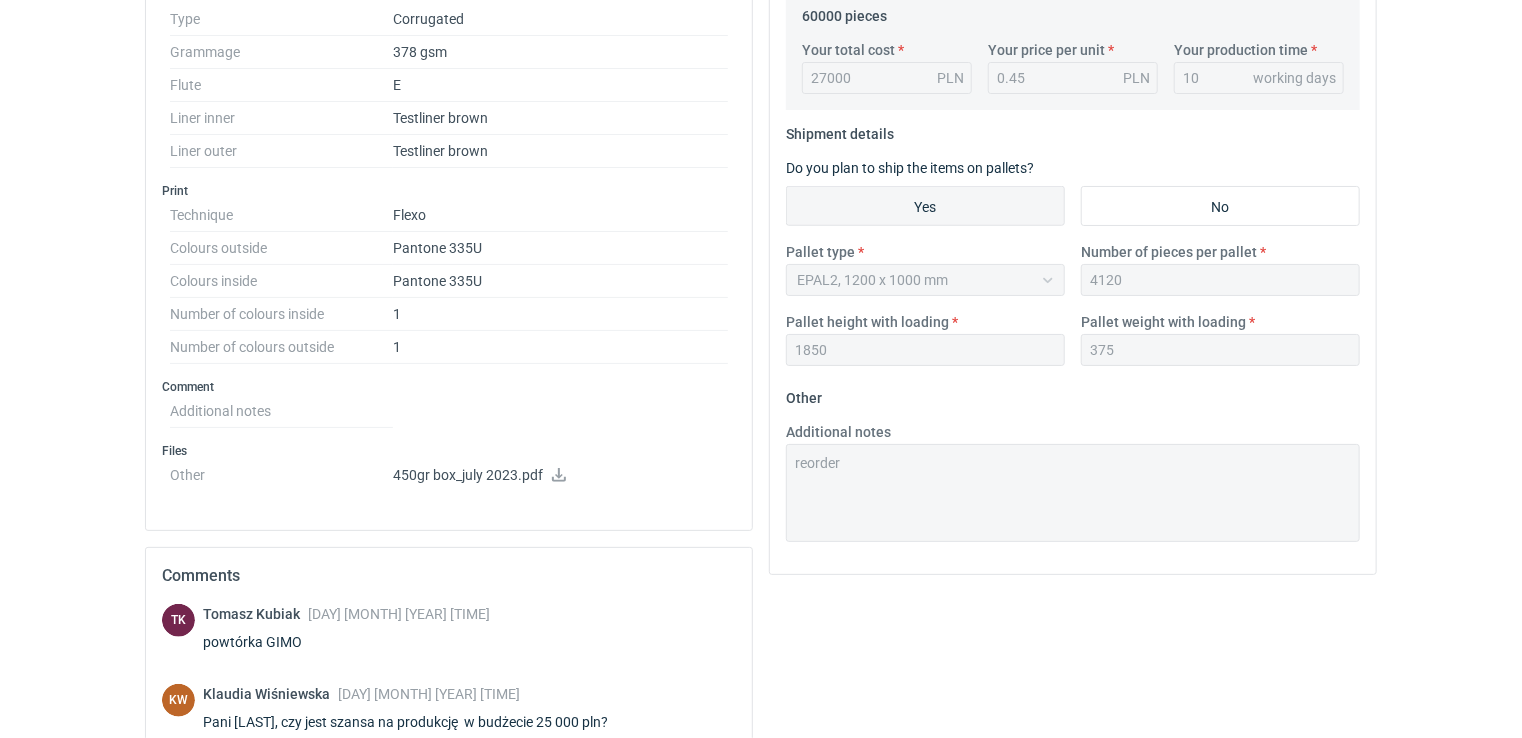 scroll, scrollTop: 708, scrollLeft: 0, axis: vertical 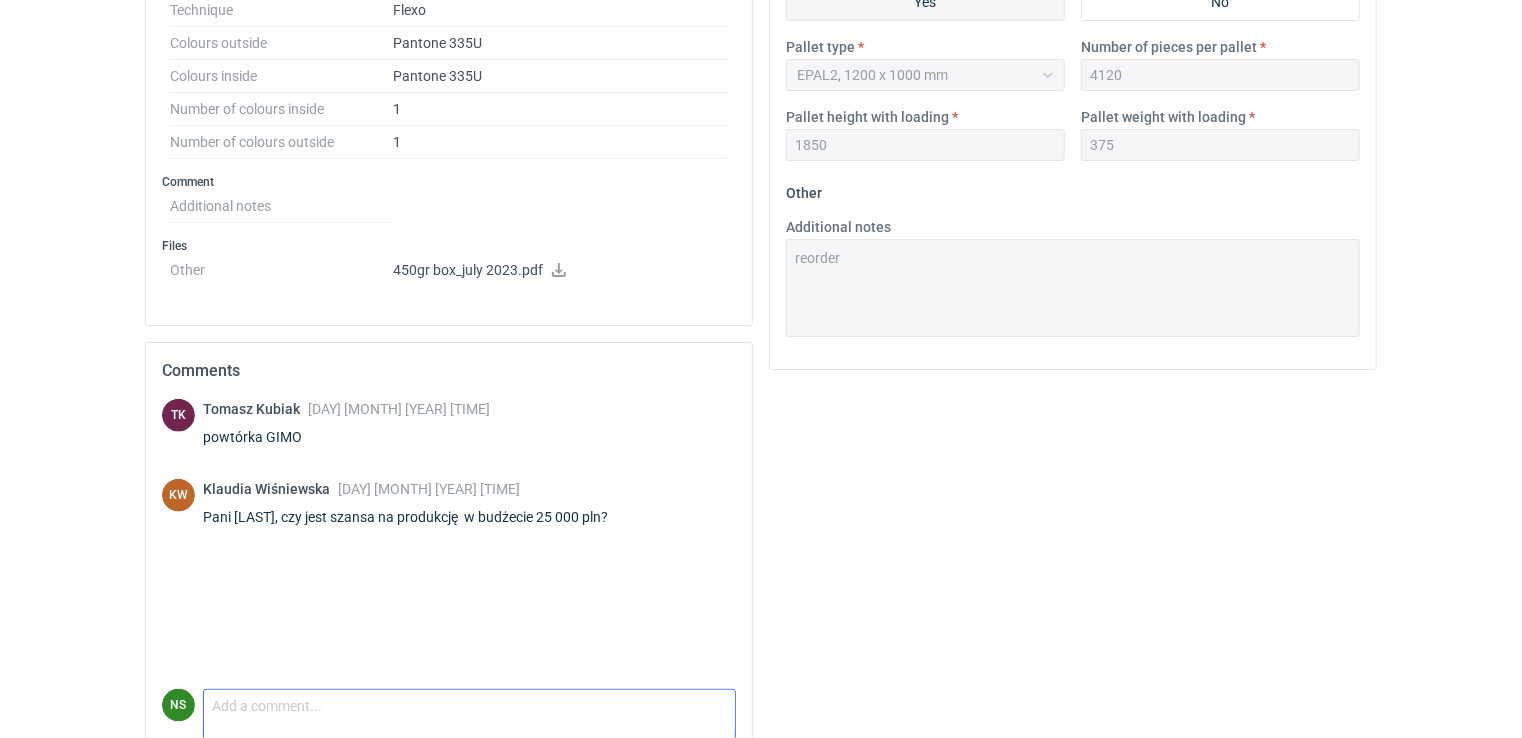 click on "Comment message" at bounding box center [469, 711] 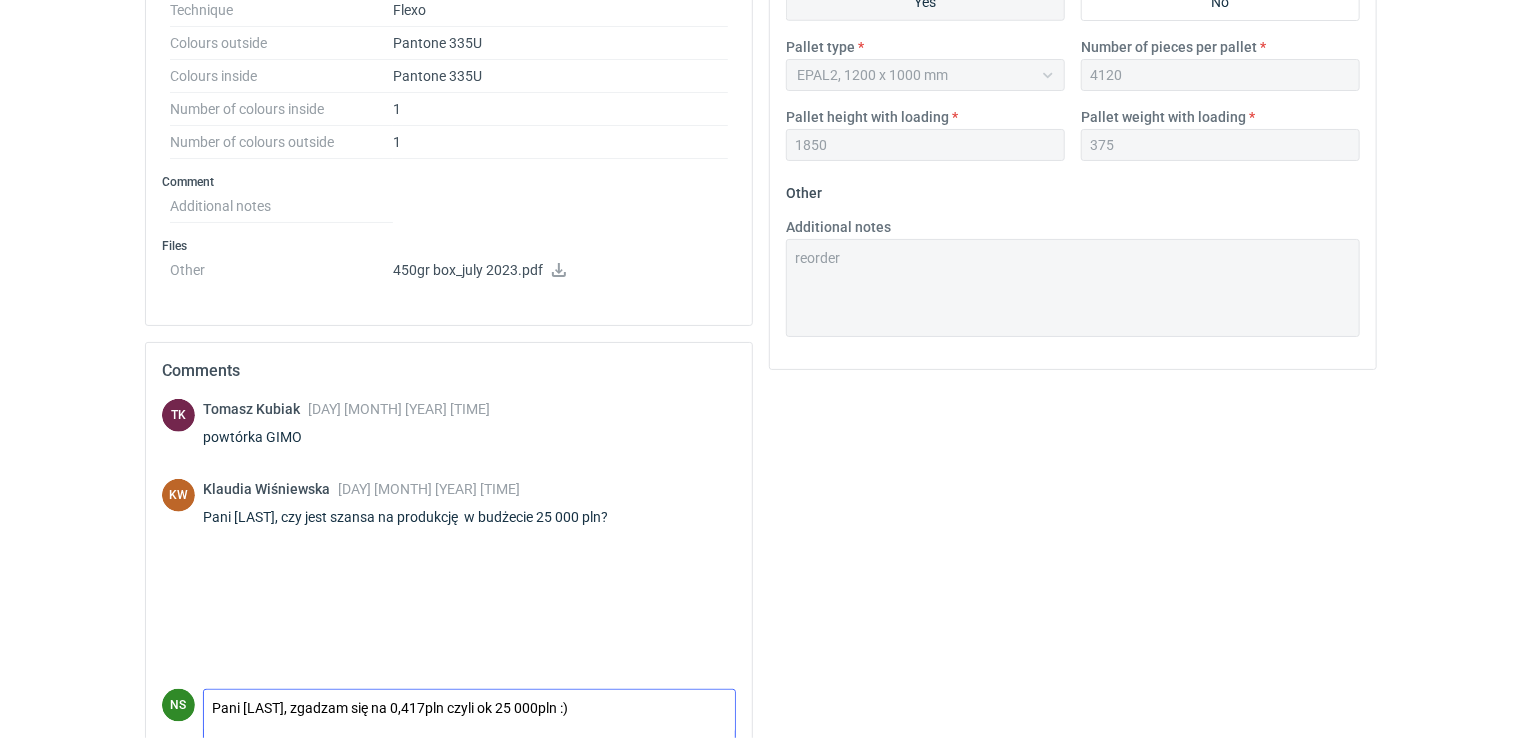 click on "Pani [LAST], zgadzam się na 0,417pln czyli ok 25 000pln :)" at bounding box center [469, 711] 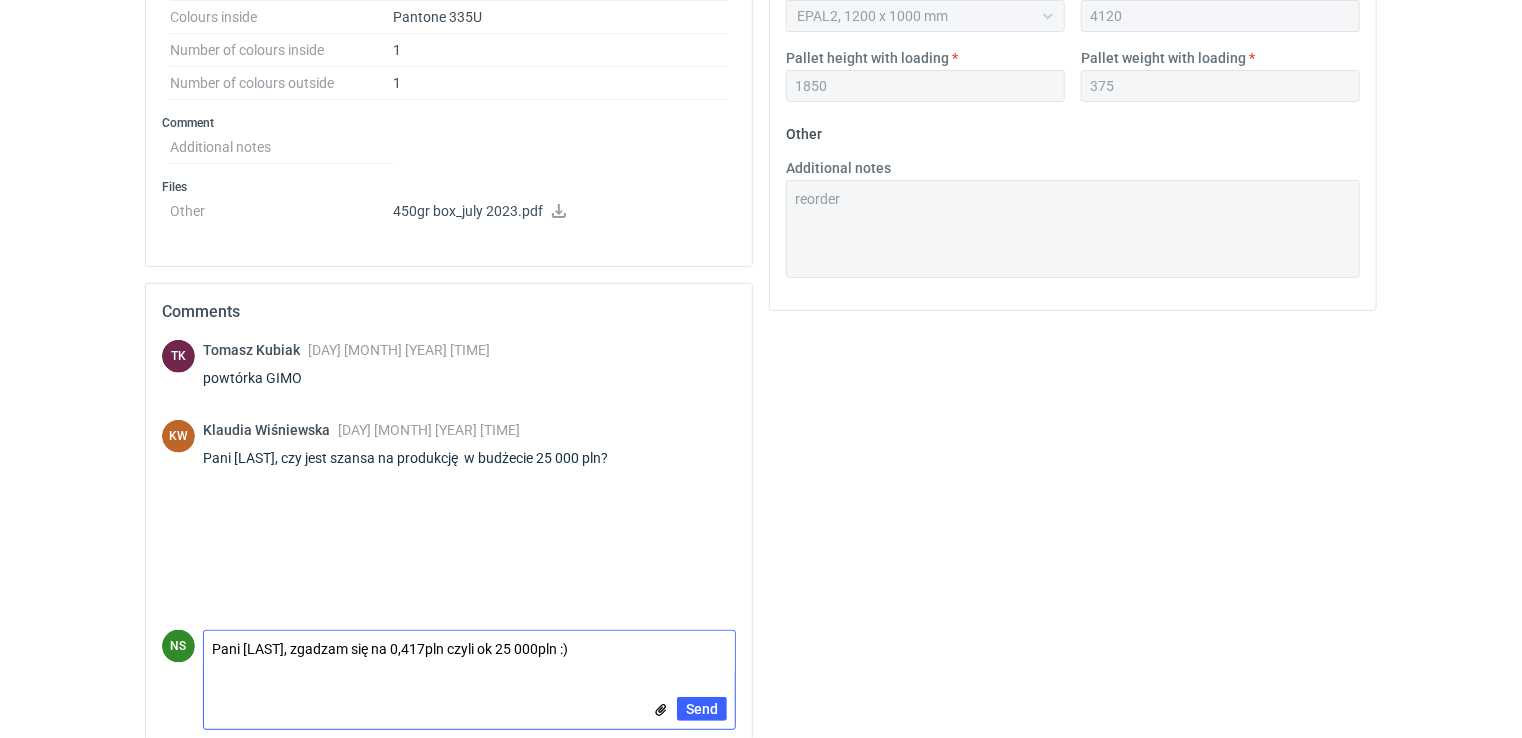 scroll, scrollTop: 985, scrollLeft: 0, axis: vertical 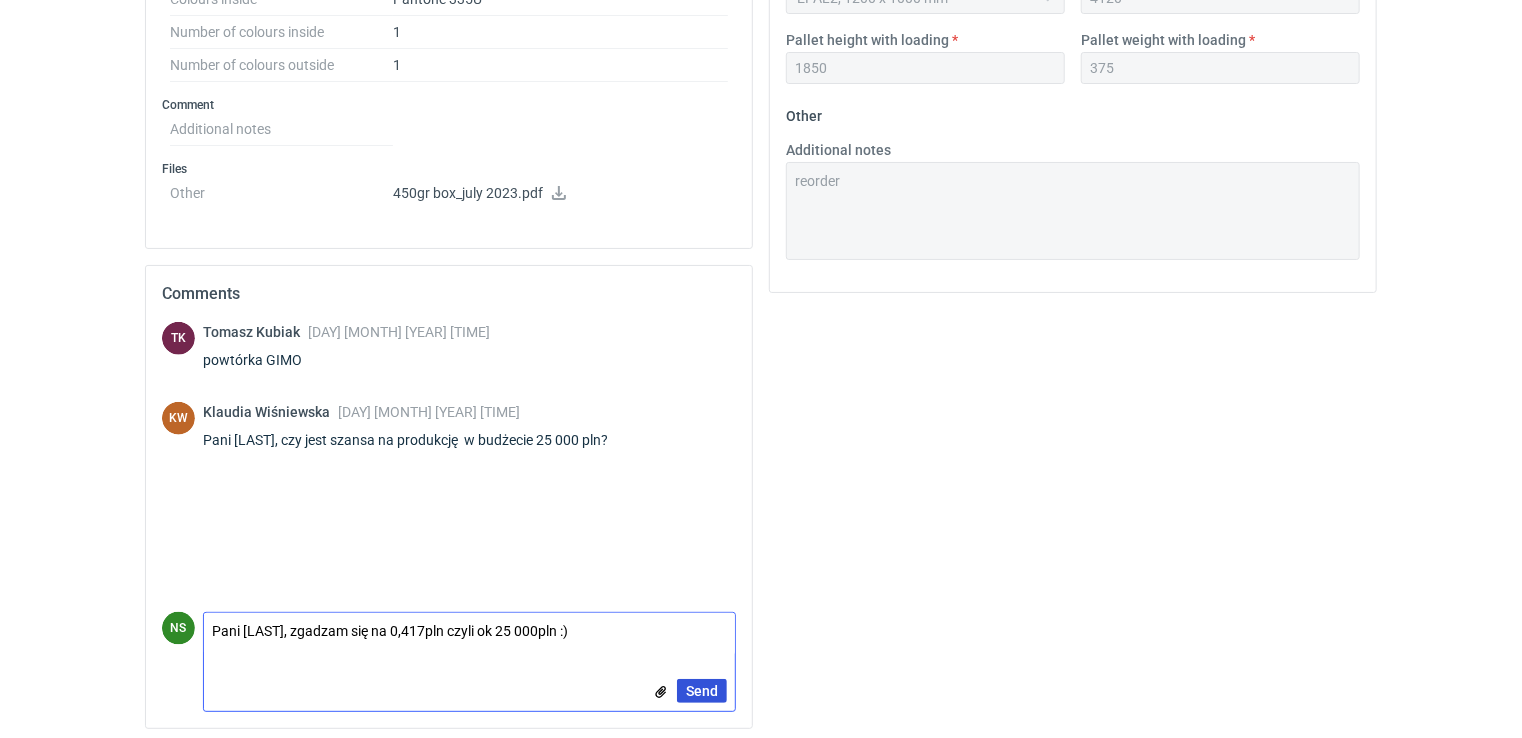 type on "Pani [LAST], zgadzam się na 0,417pln czyli ok 25 000pln :)" 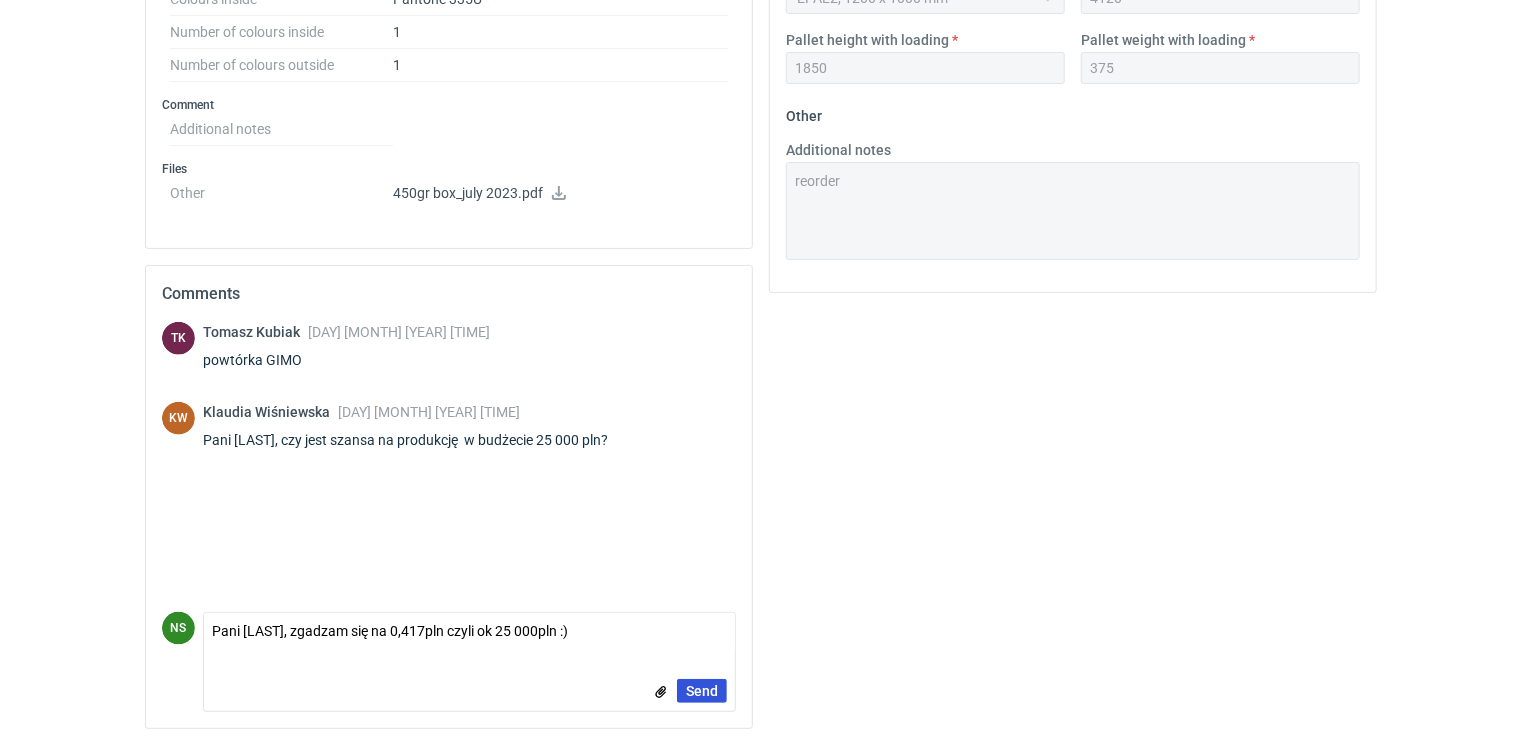 type 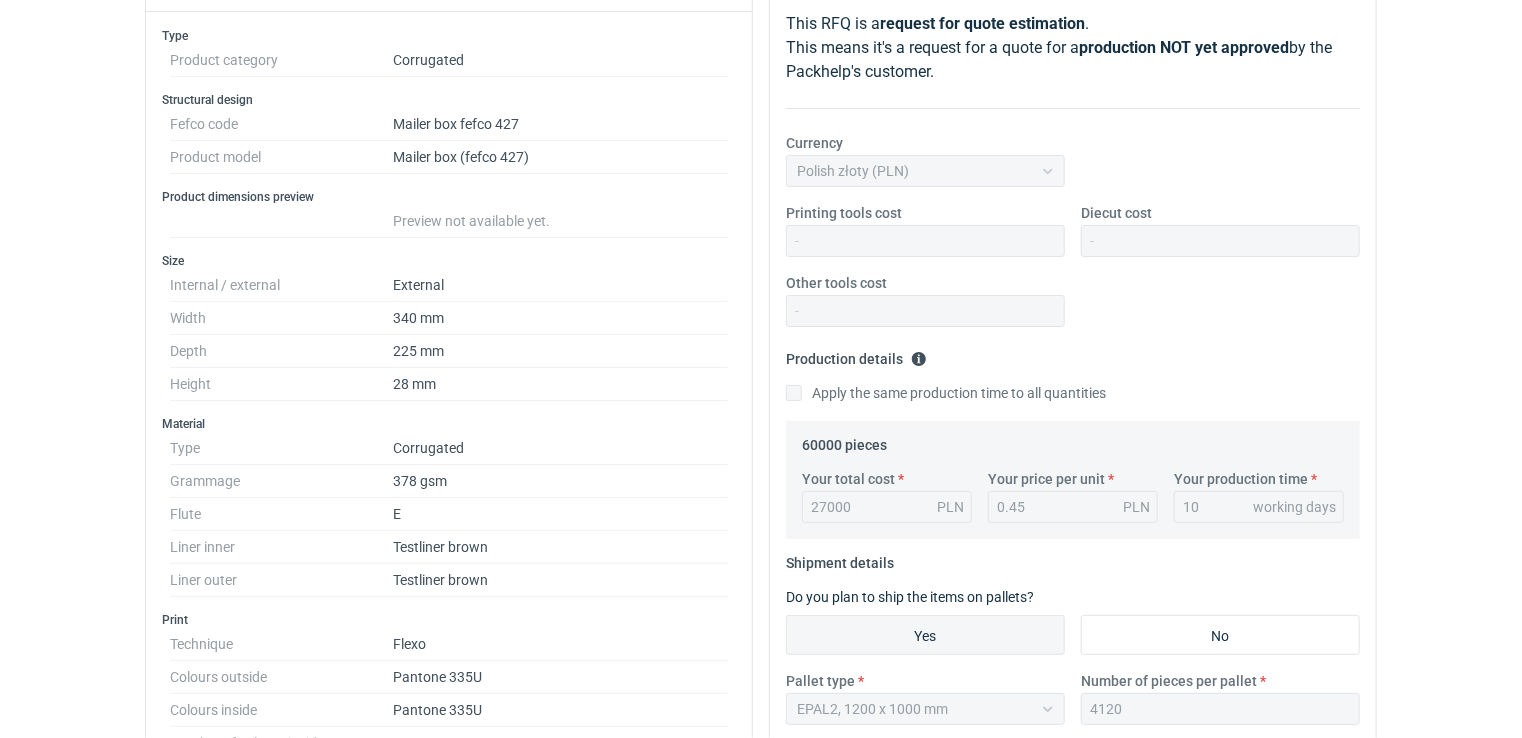 scroll, scrollTop: 44, scrollLeft: 0, axis: vertical 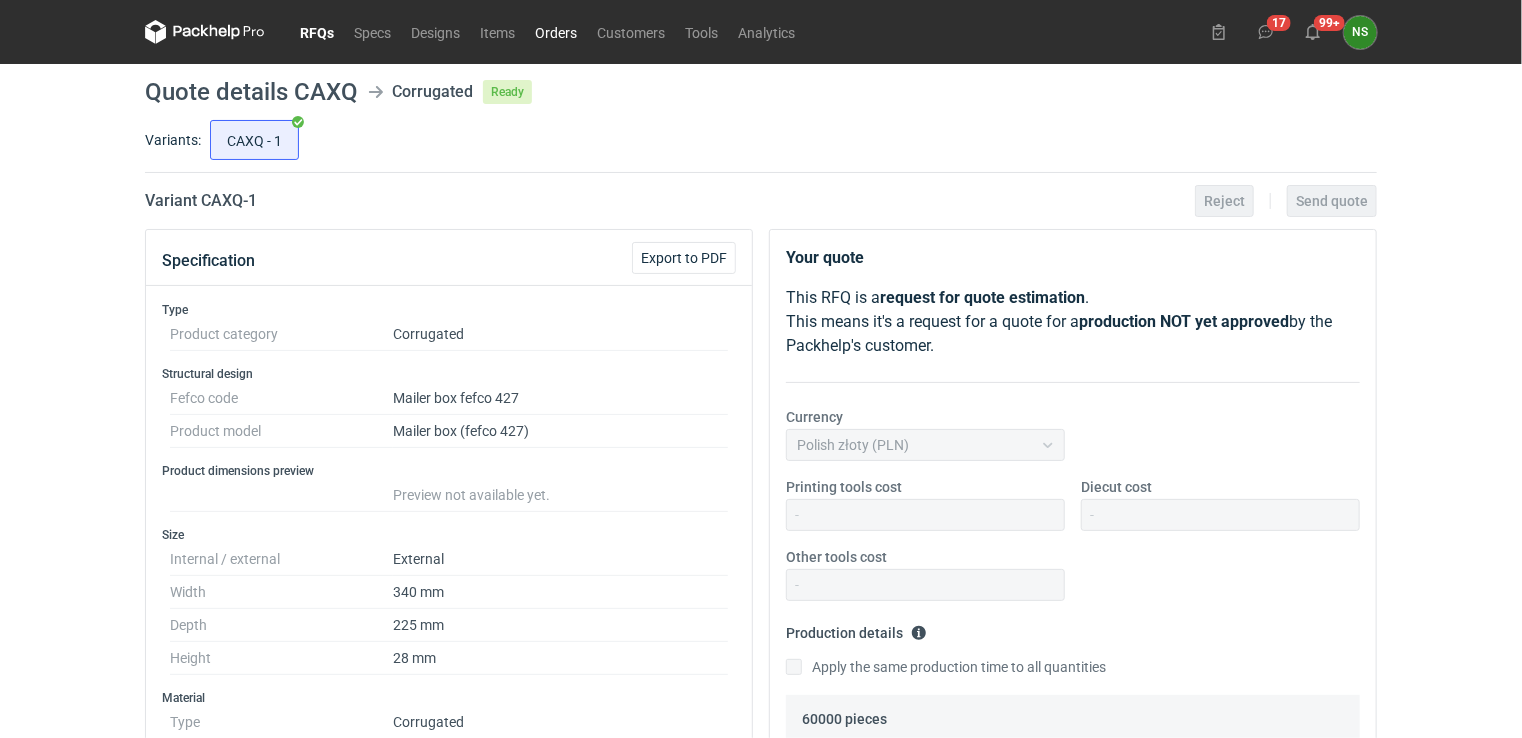 click on "Orders" at bounding box center [556, 32] 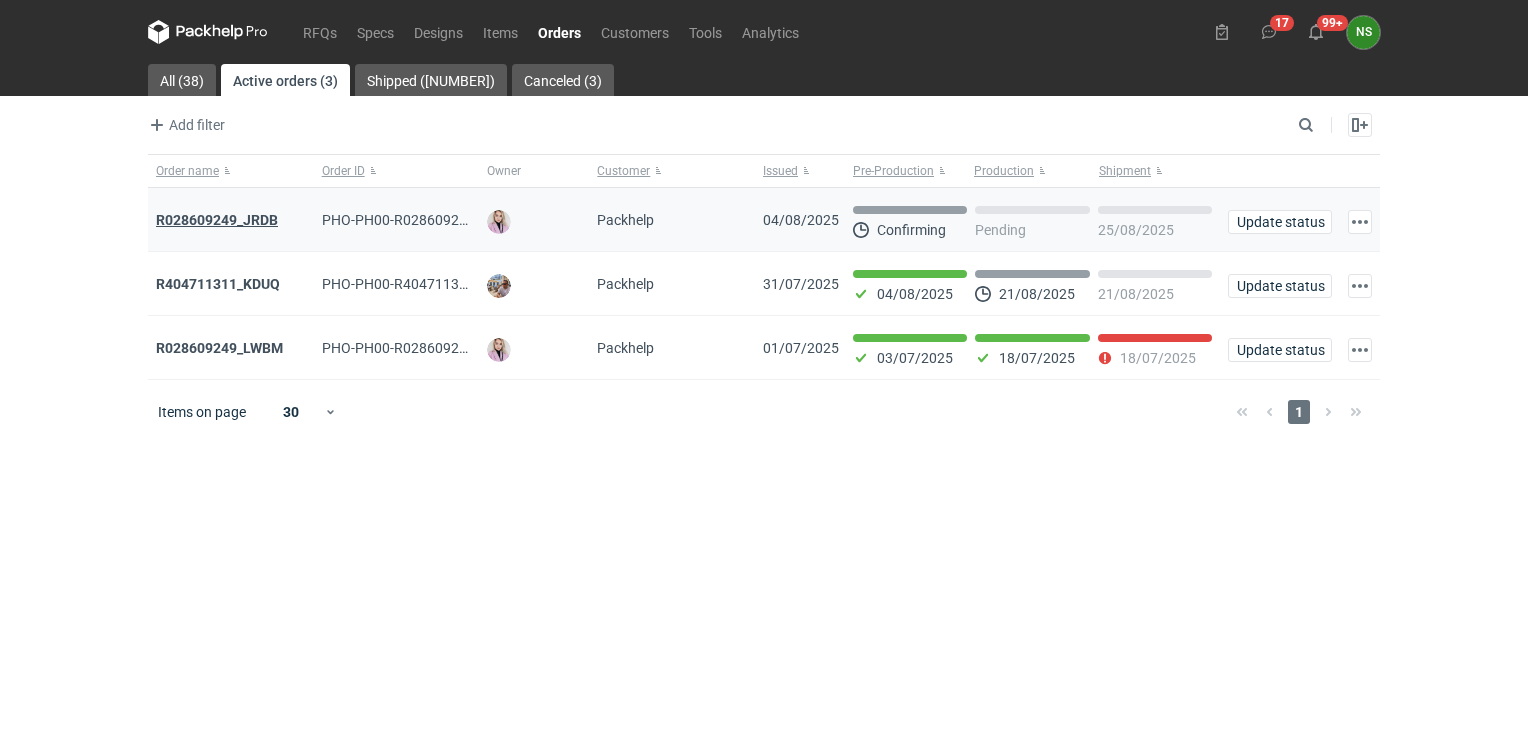 click on "R028609249_JRDB" at bounding box center (217, 220) 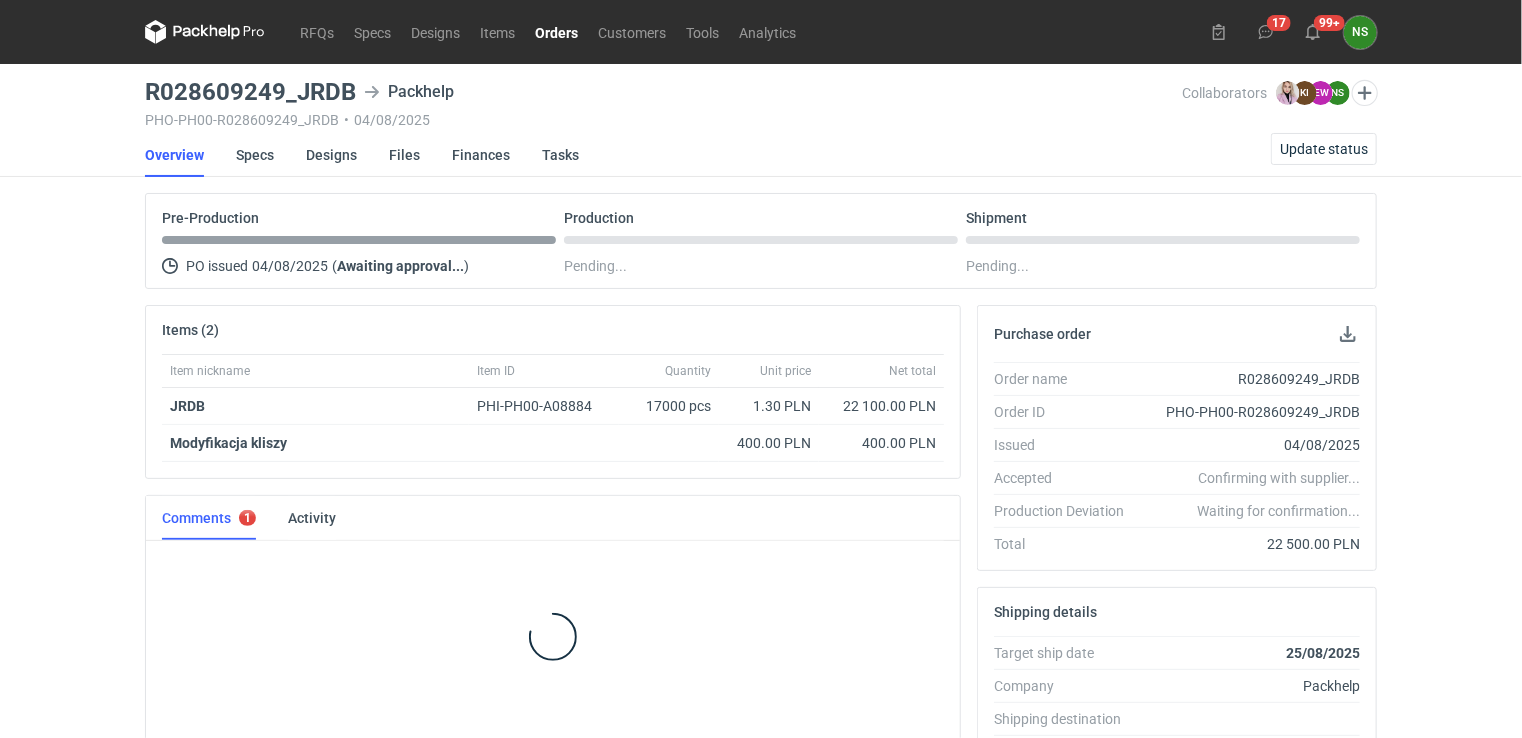 scroll, scrollTop: 81, scrollLeft: 0, axis: vertical 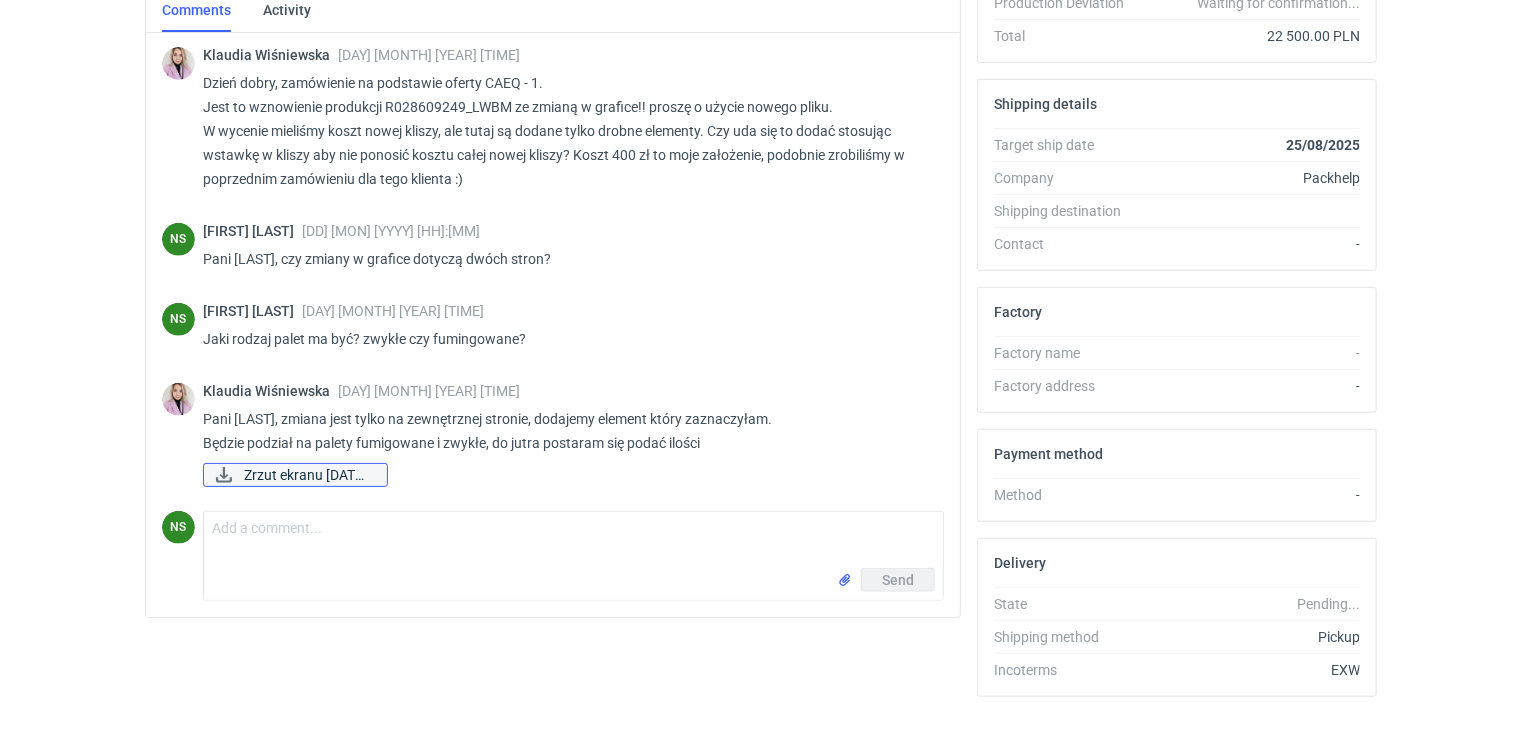 click on "Zrzut ekranu [DATE]..." at bounding box center [307, 475] 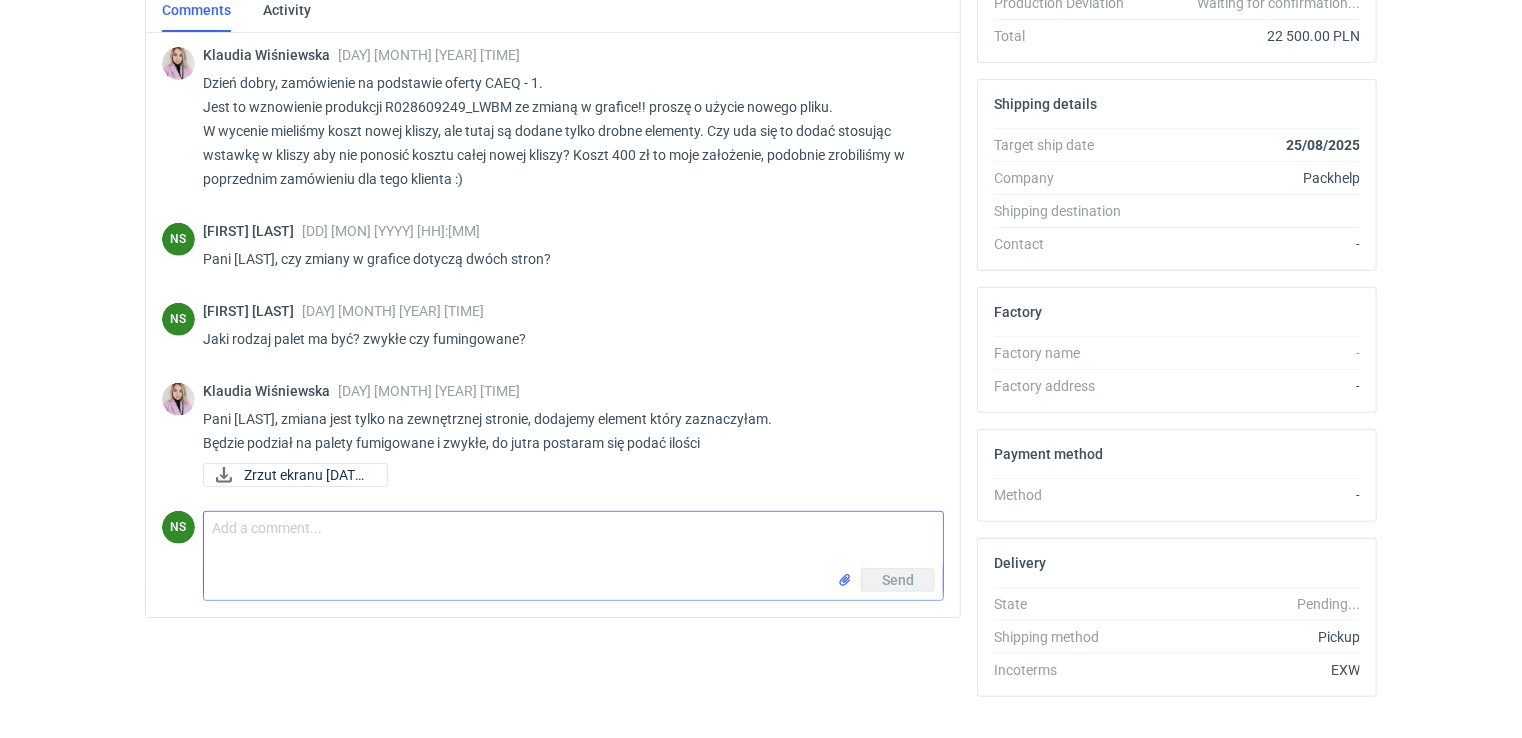 click on "Comment message" at bounding box center (573, 540) 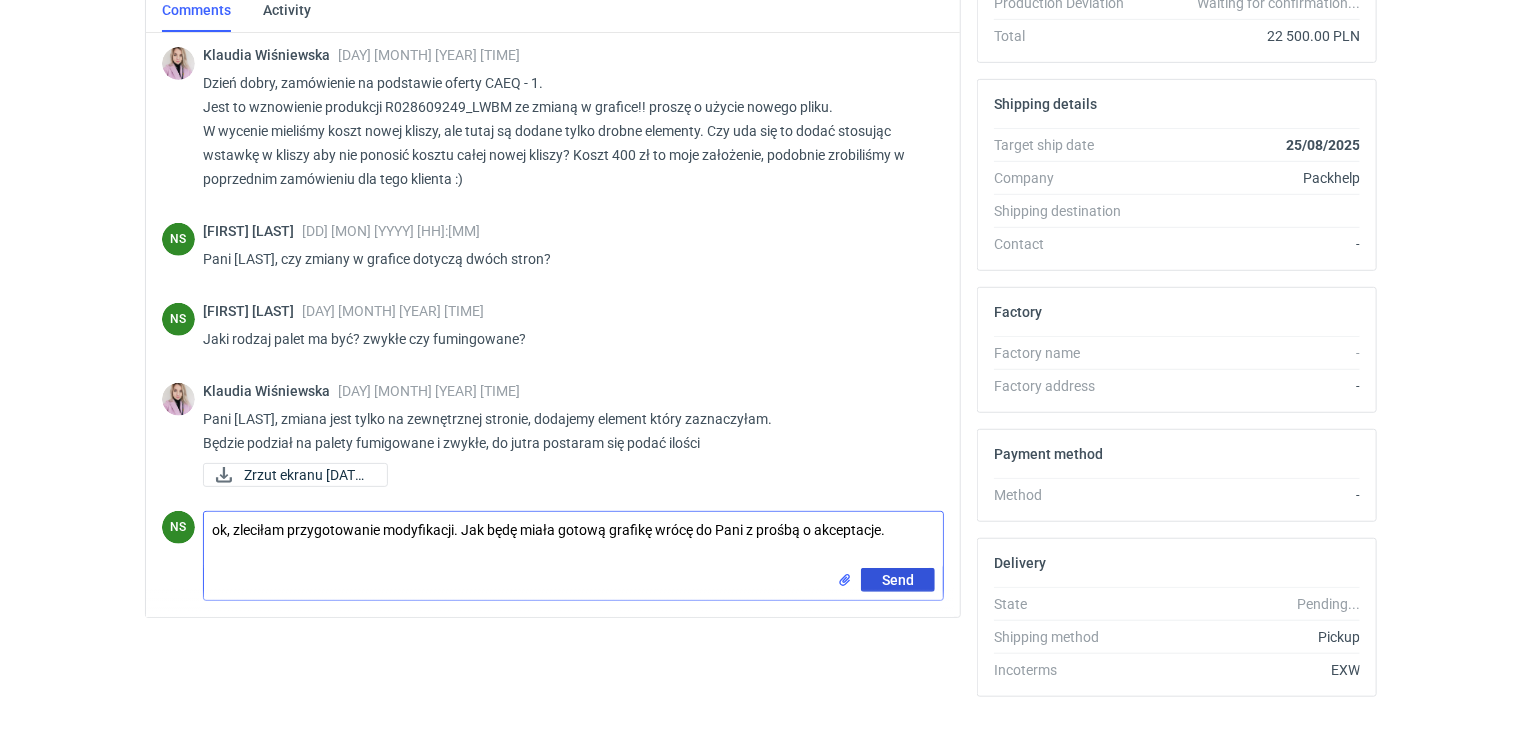 type on "ok, zleciłam przygotowanie modyfikacji. Jak będę miała gotową grafikę wrócę do Pani z prośbą o akceptacje." 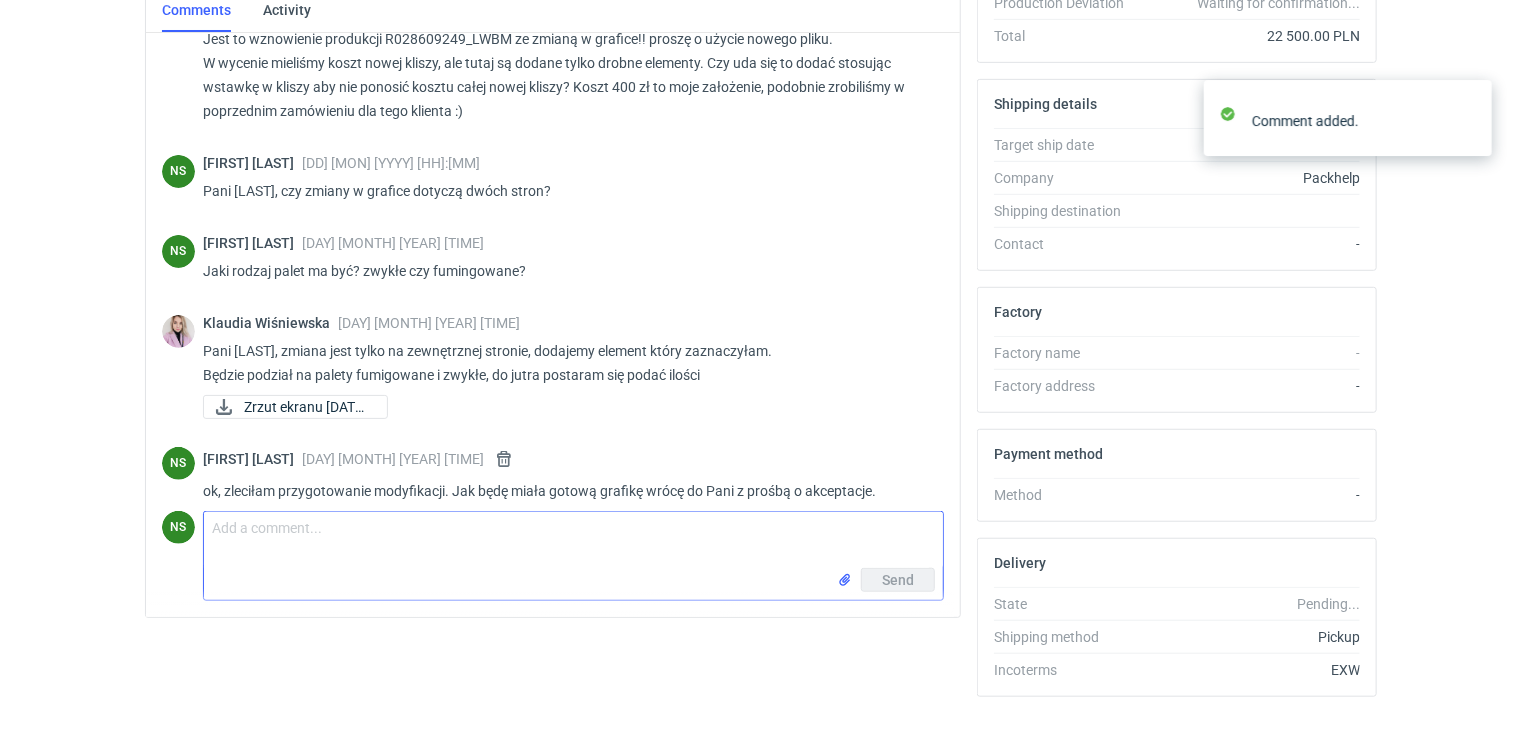scroll, scrollTop: 87, scrollLeft: 0, axis: vertical 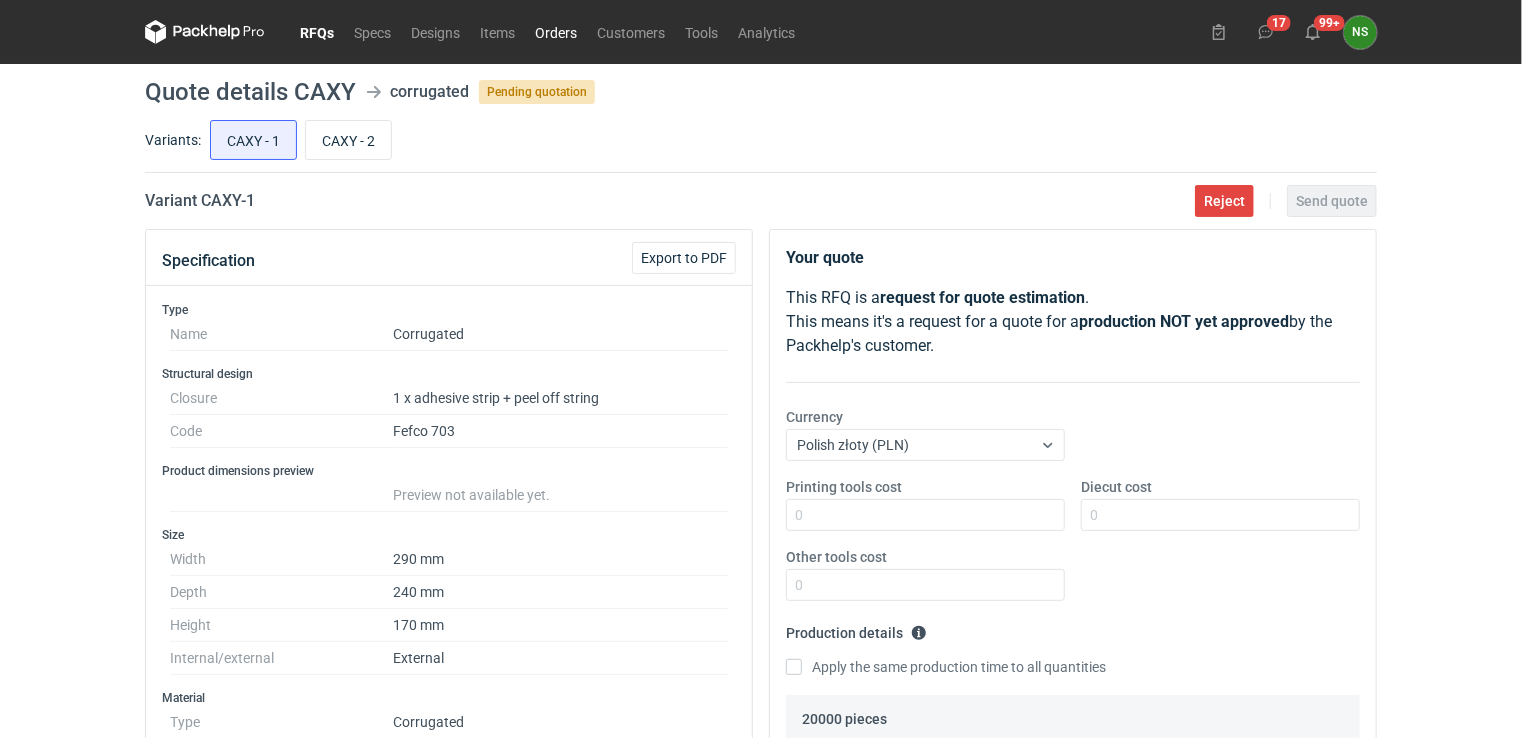 click on "Orders" at bounding box center [556, 32] 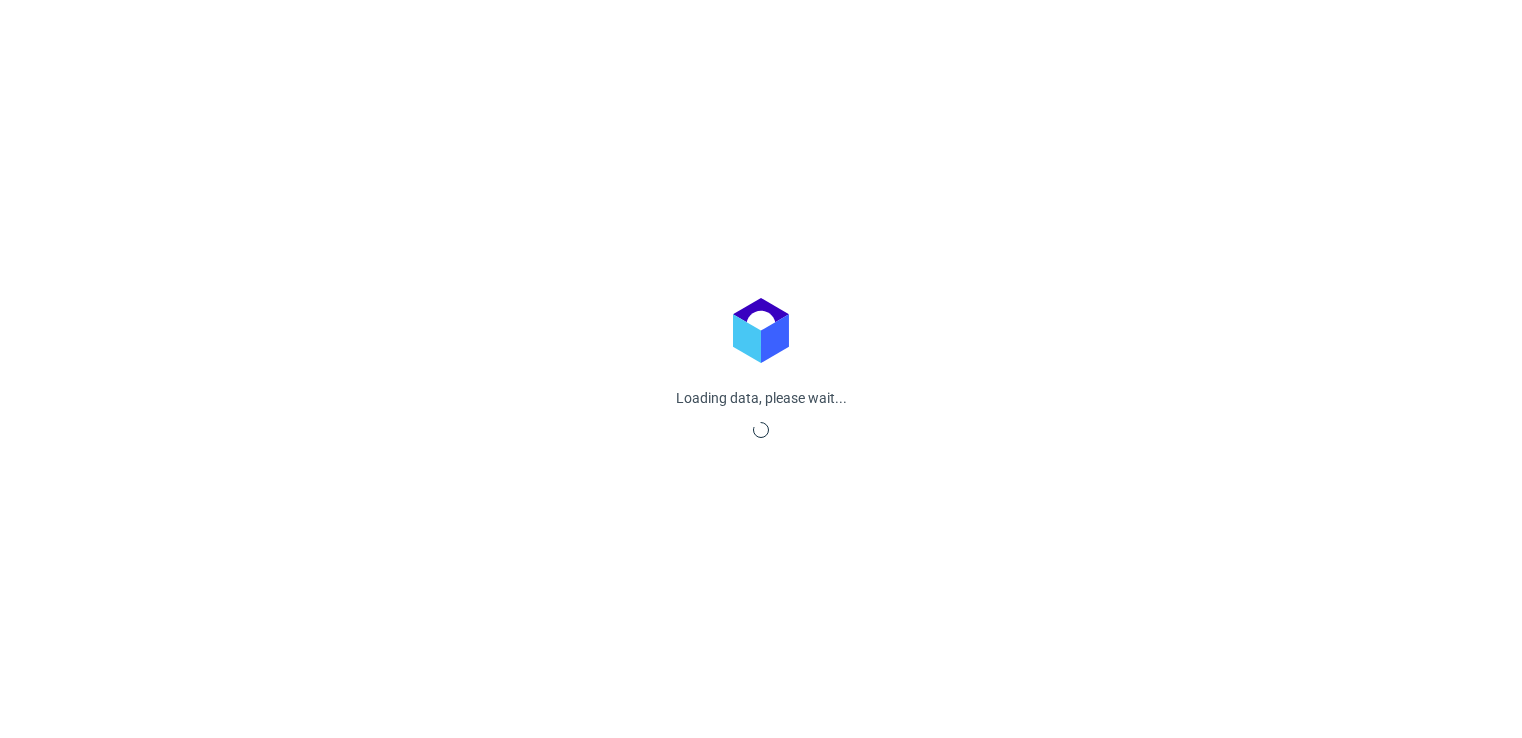 scroll, scrollTop: 0, scrollLeft: 0, axis: both 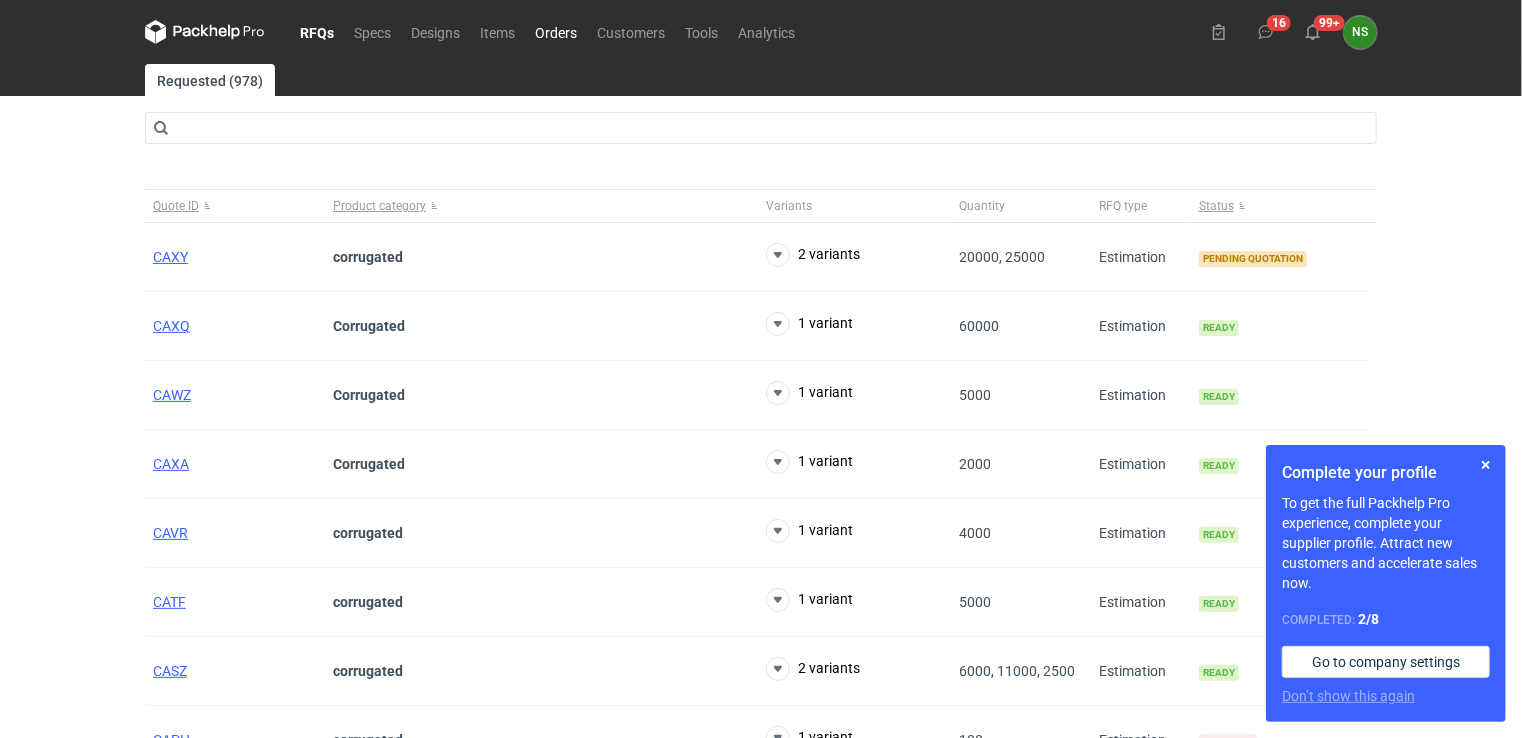 click on "Orders" at bounding box center (556, 32) 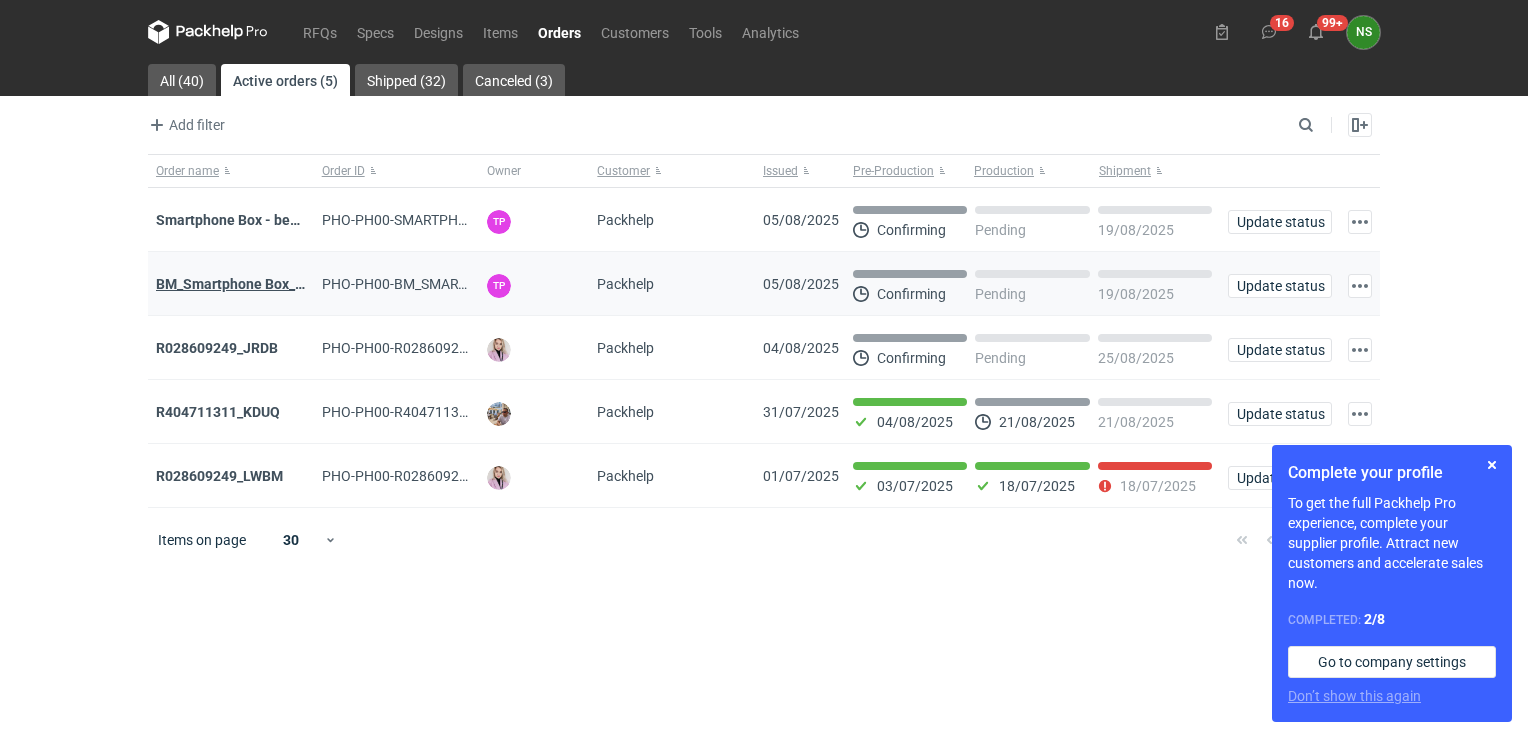 click on "BM_Smartphone Box_stock_05" at bounding box center [253, 284] 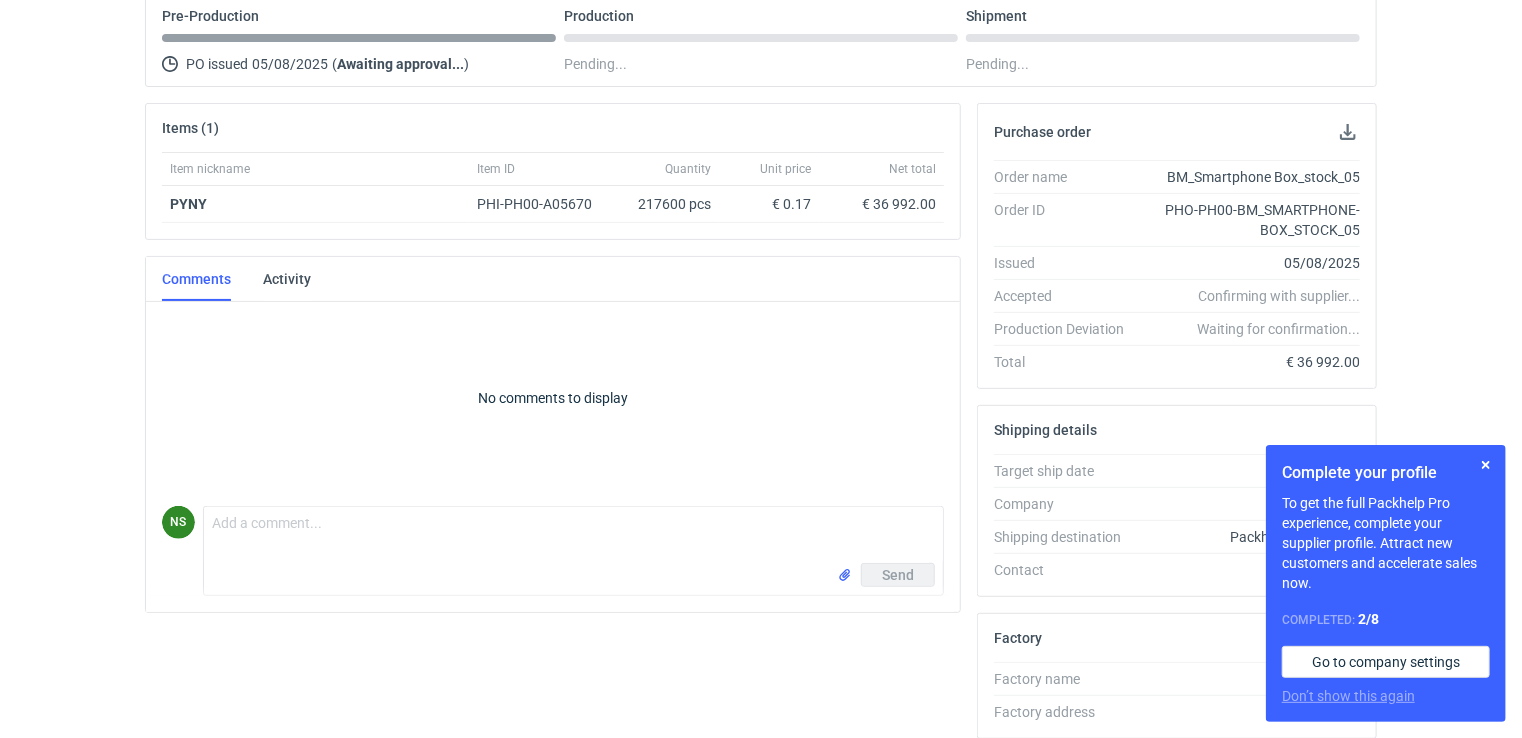 scroll, scrollTop: 203, scrollLeft: 0, axis: vertical 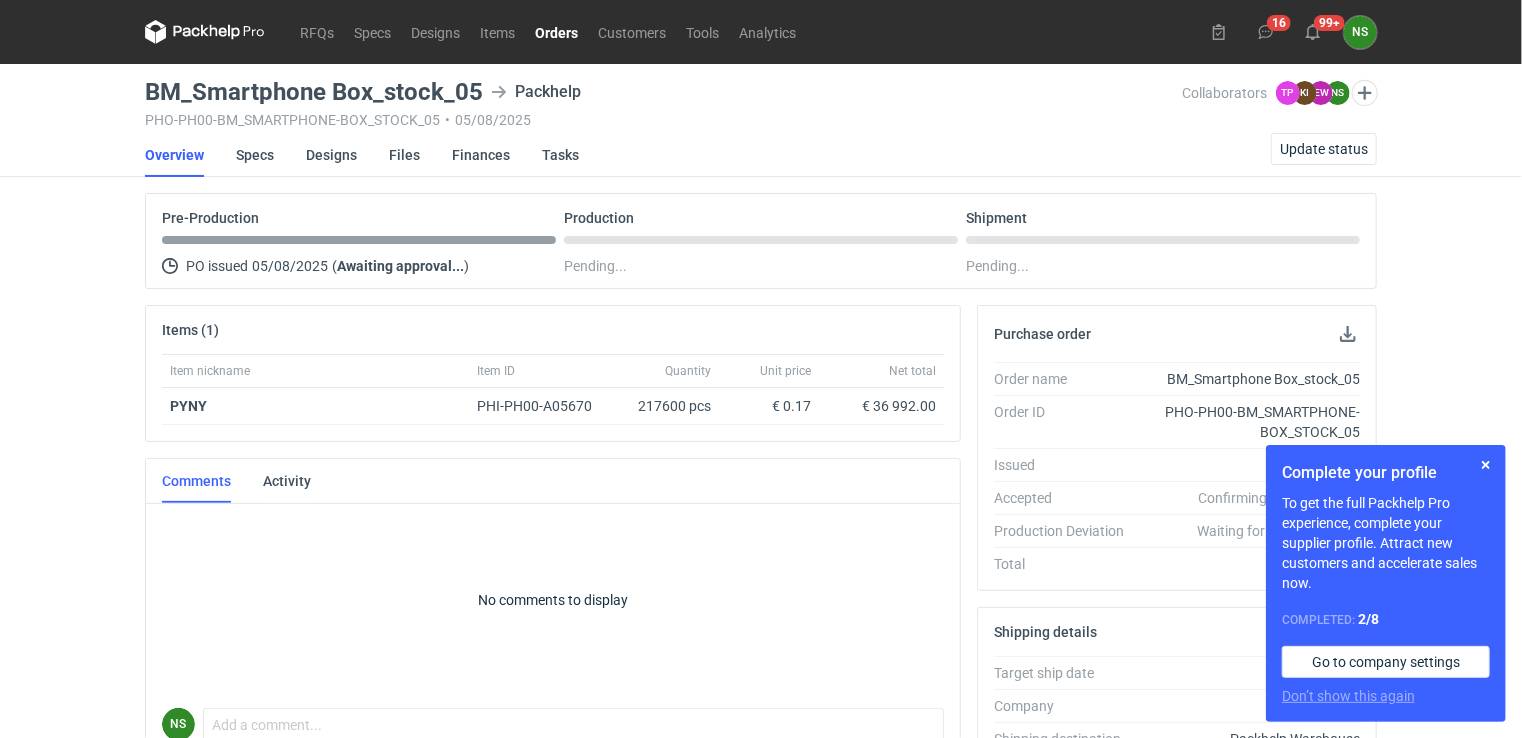 drag, startPoint x: 548, startPoint y: 30, endPoint x: 552, endPoint y: 49, distance: 19.416489 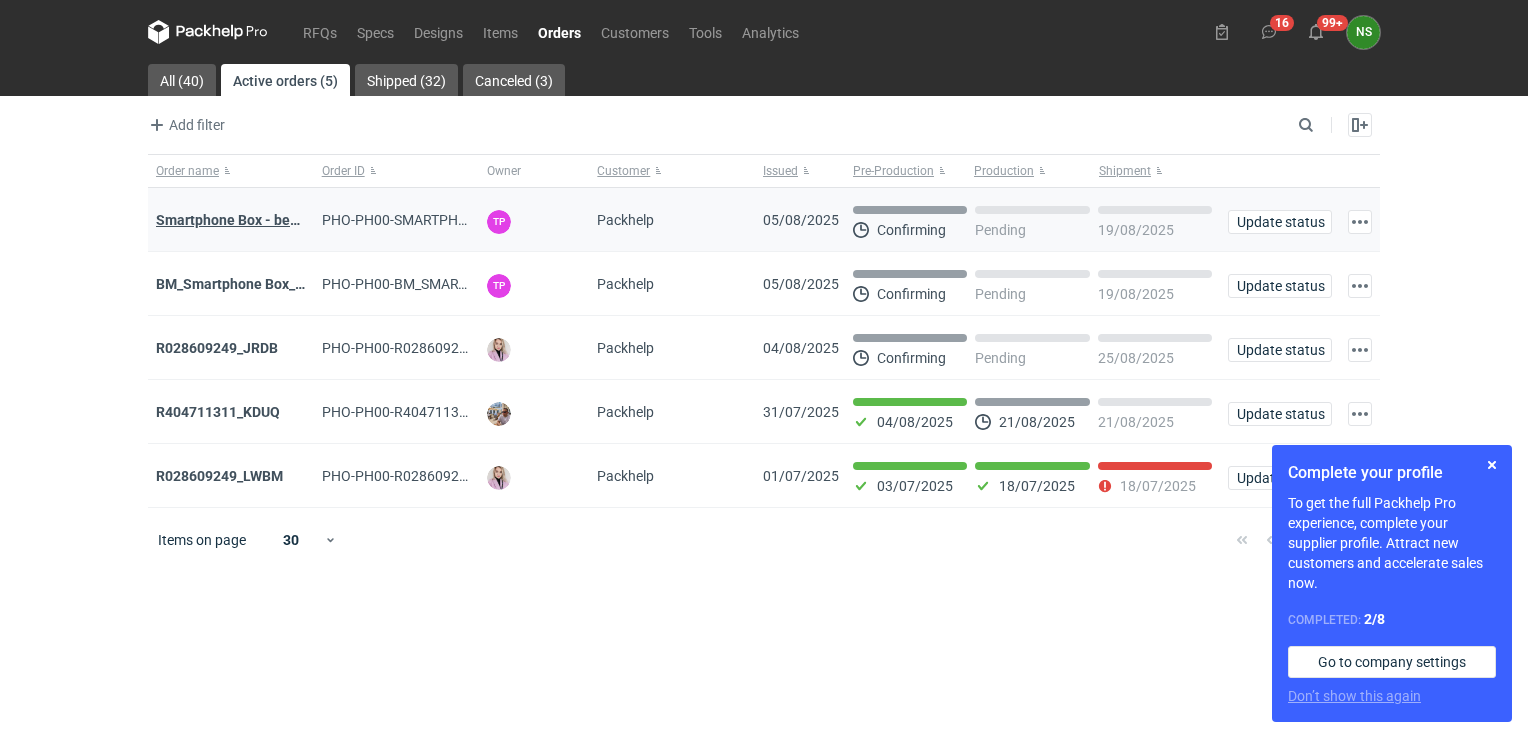 click on "Smartphone Box - bez zadruku - stock 5" at bounding box center [282, 220] 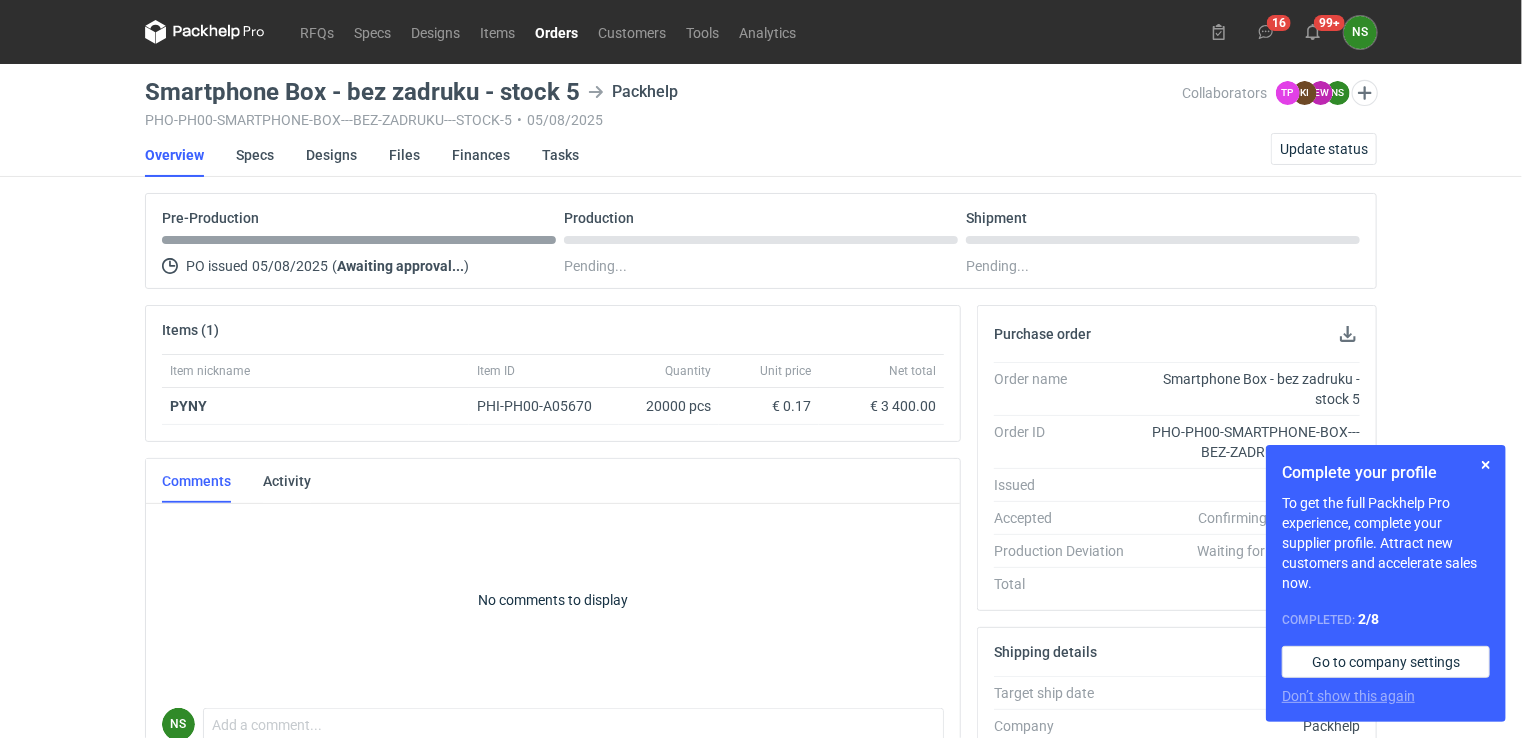 click on "Orders" at bounding box center (556, 32) 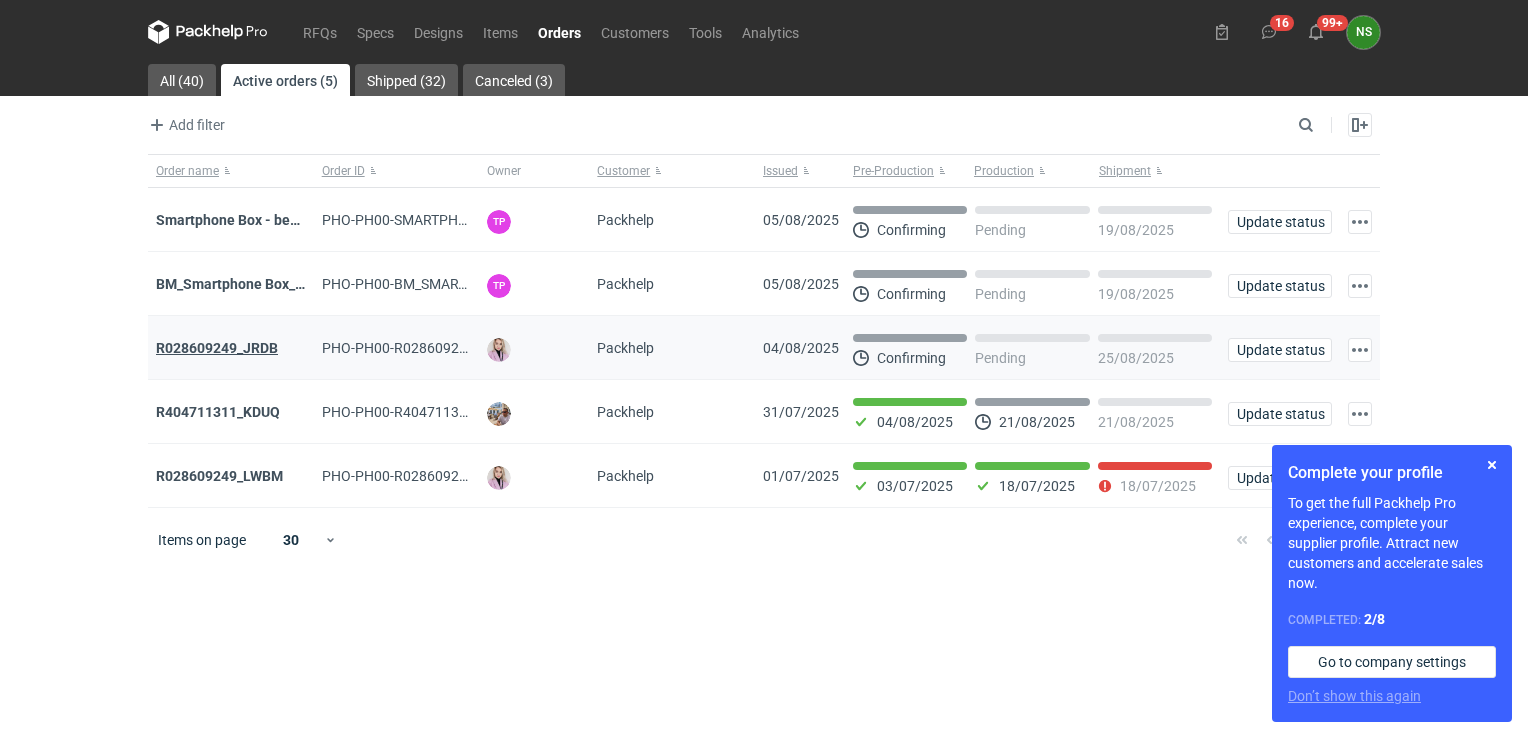 click on "R028609249_JRDB" at bounding box center [217, 348] 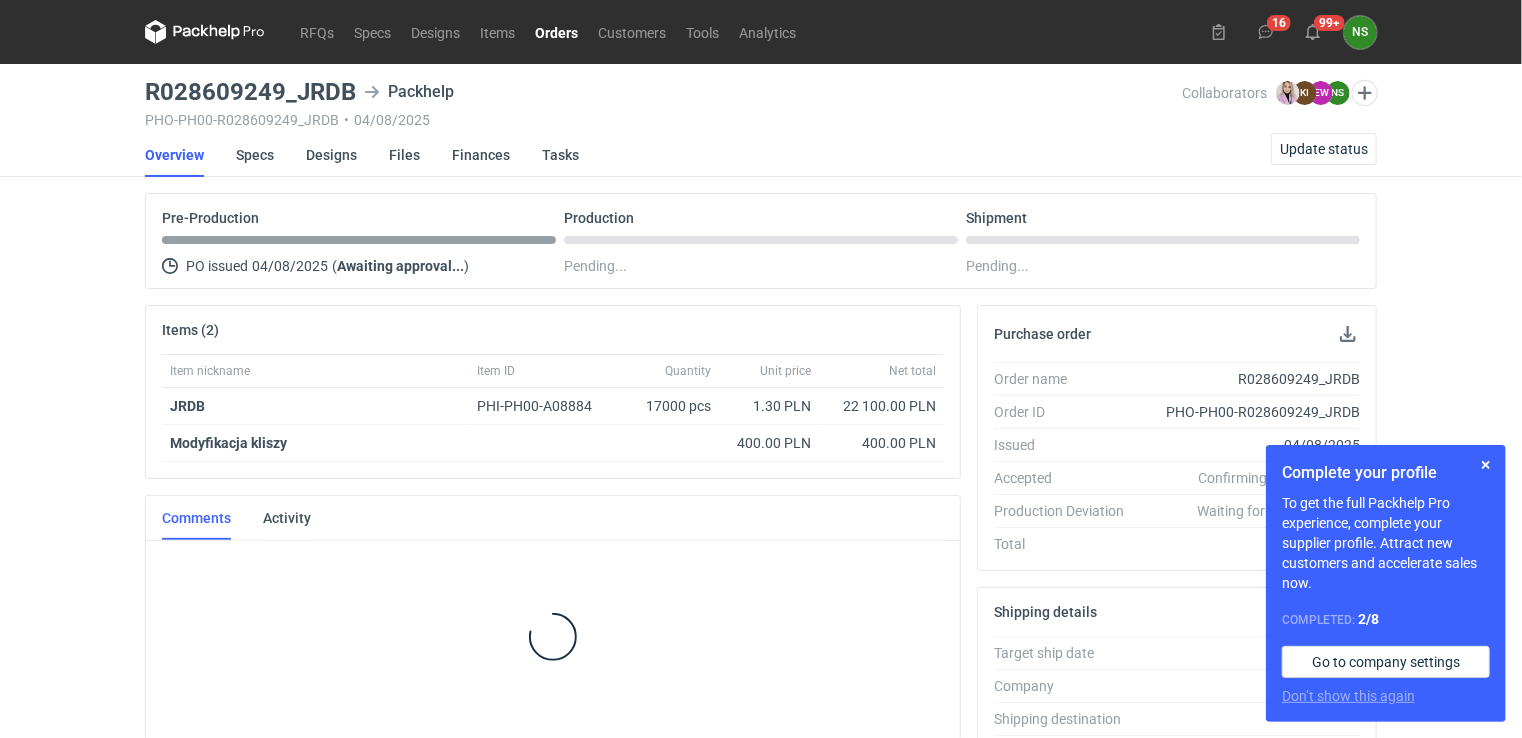 scroll, scrollTop: 81, scrollLeft: 0, axis: vertical 